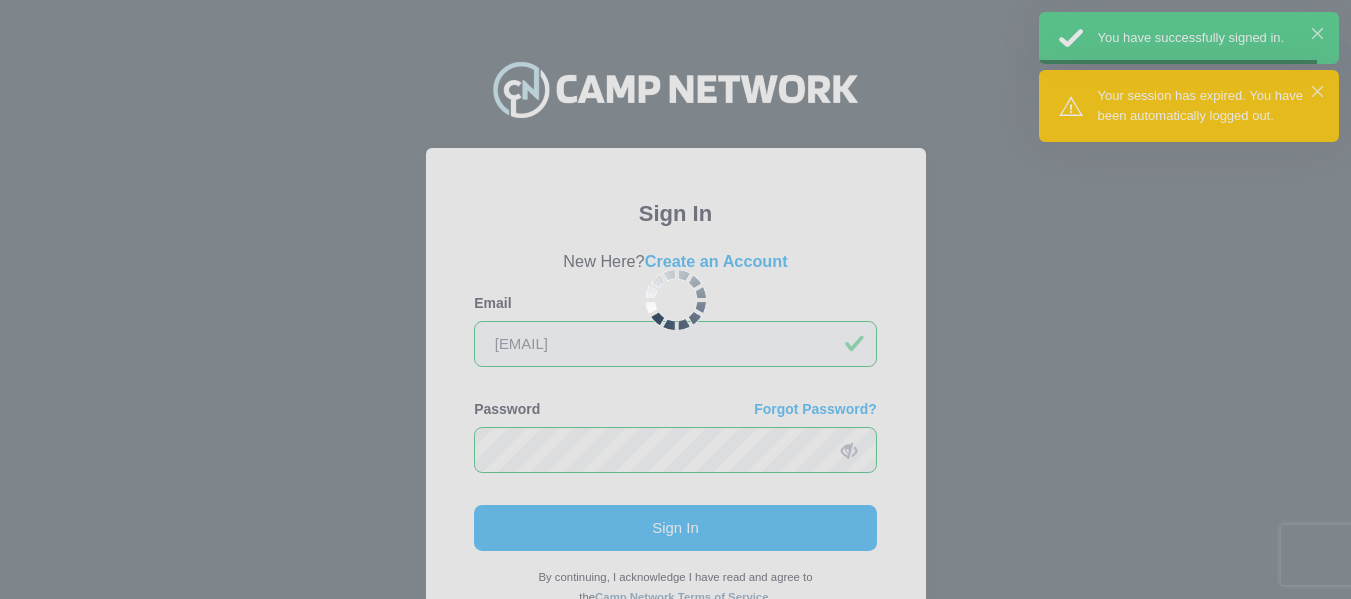 scroll, scrollTop: 0, scrollLeft: 0, axis: both 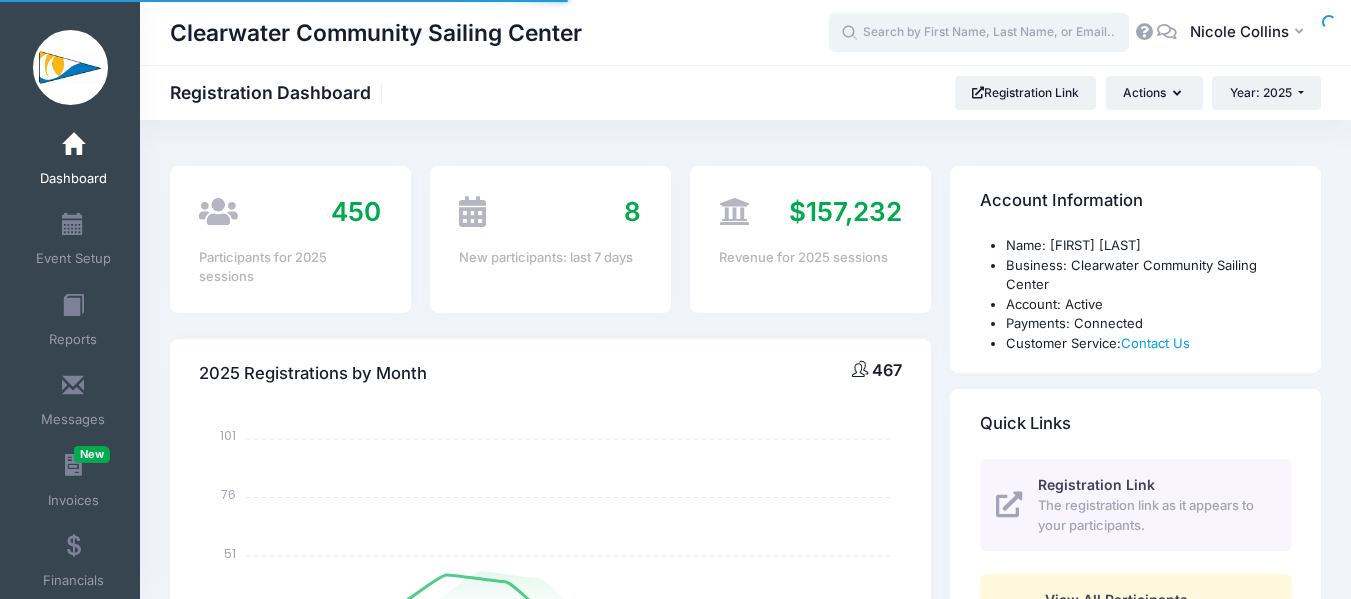 click at bounding box center [979, 33] 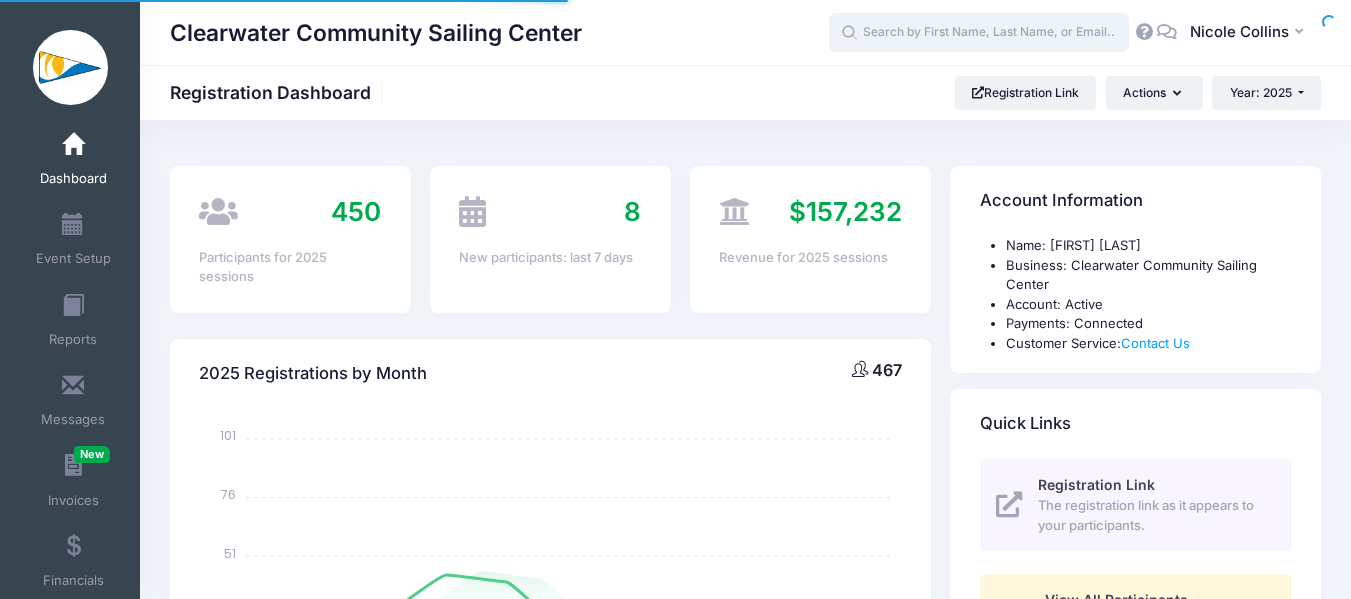 select 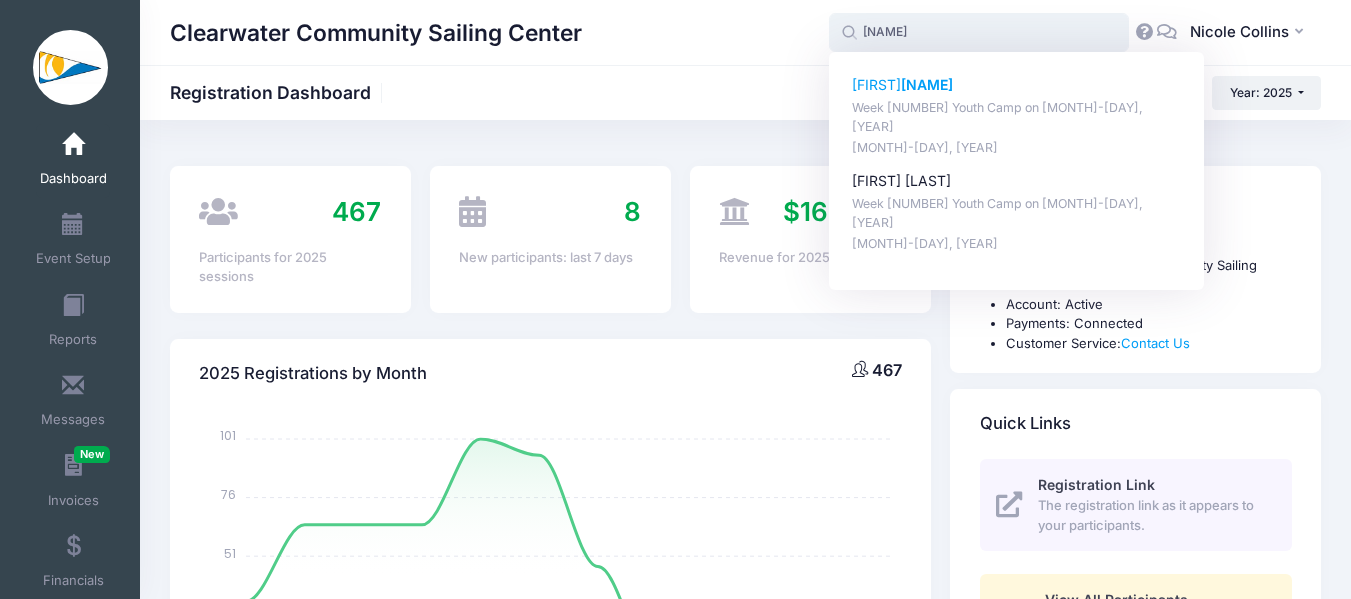click on "Moore" at bounding box center (927, 84) 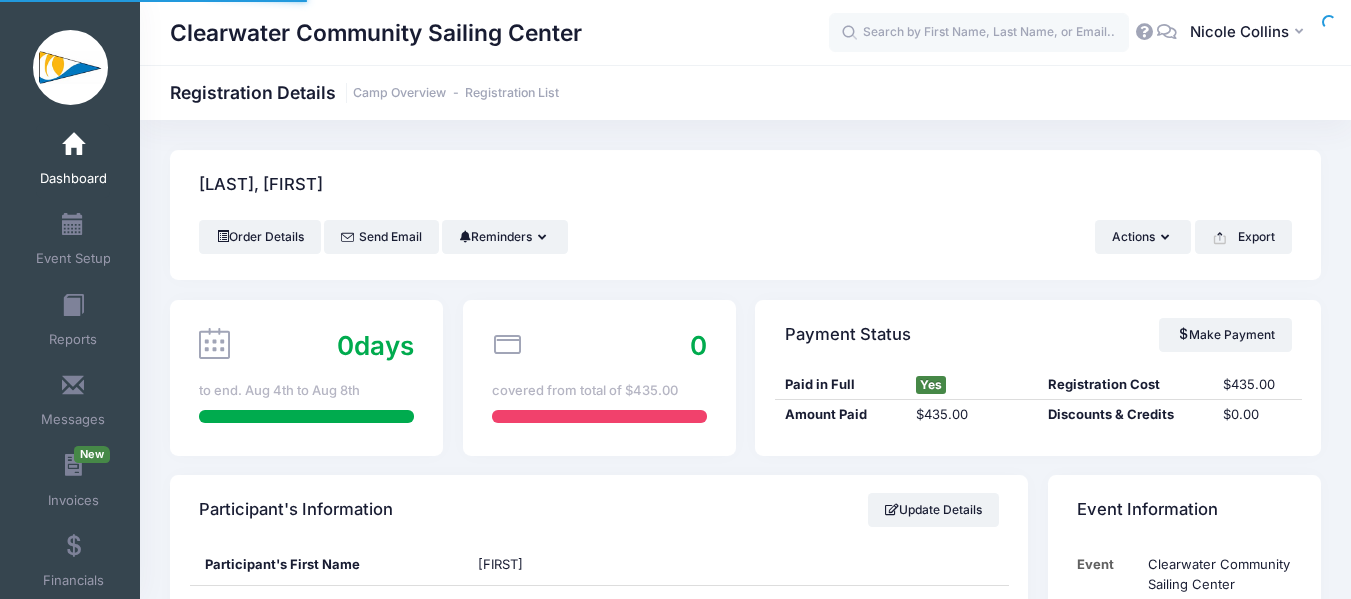 scroll, scrollTop: 0, scrollLeft: 0, axis: both 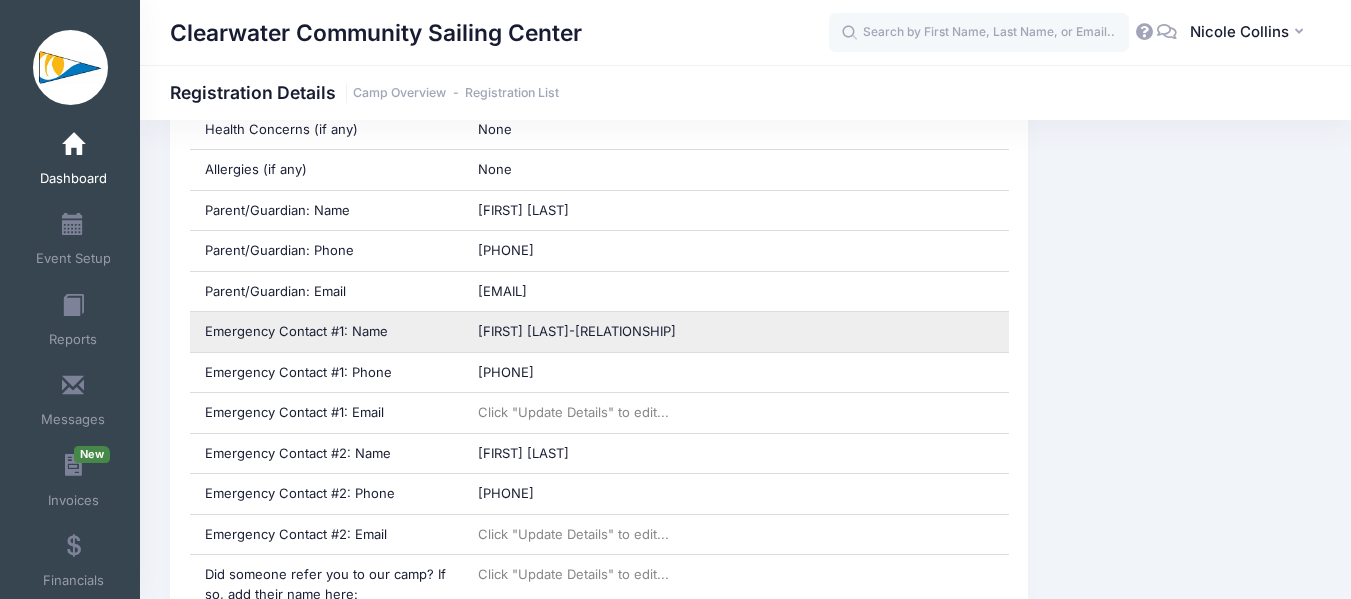 click on "Brian Moore-Dad" at bounding box center (577, 331) 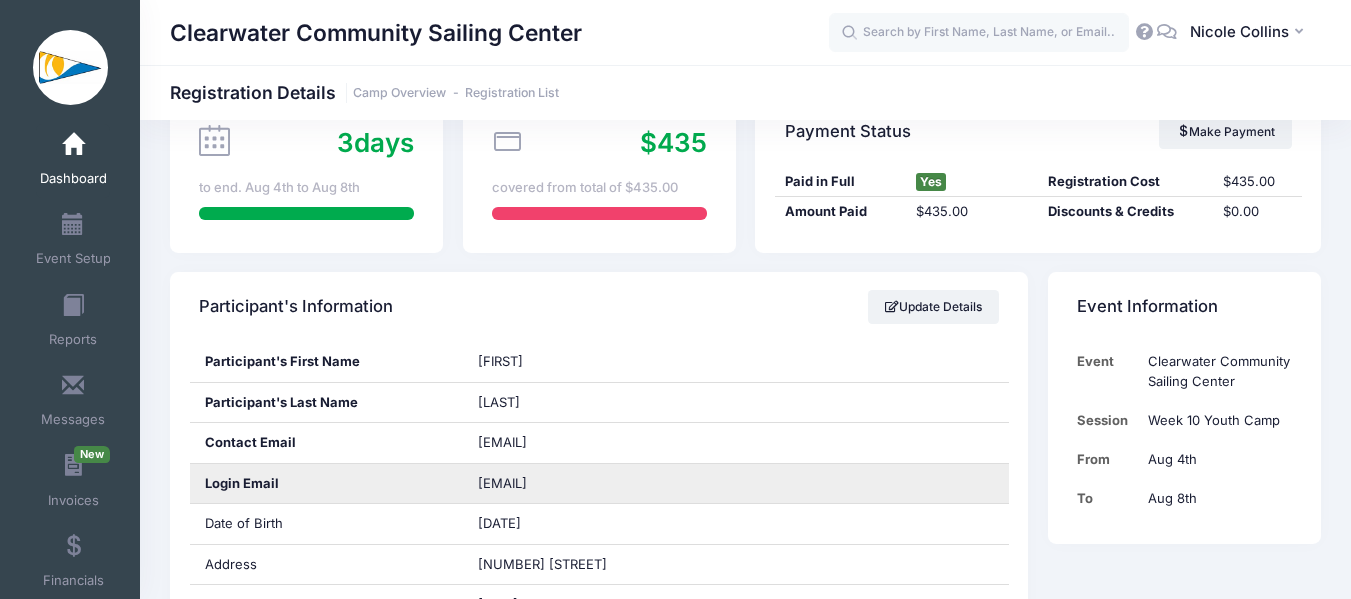 scroll, scrollTop: 300, scrollLeft: 0, axis: vertical 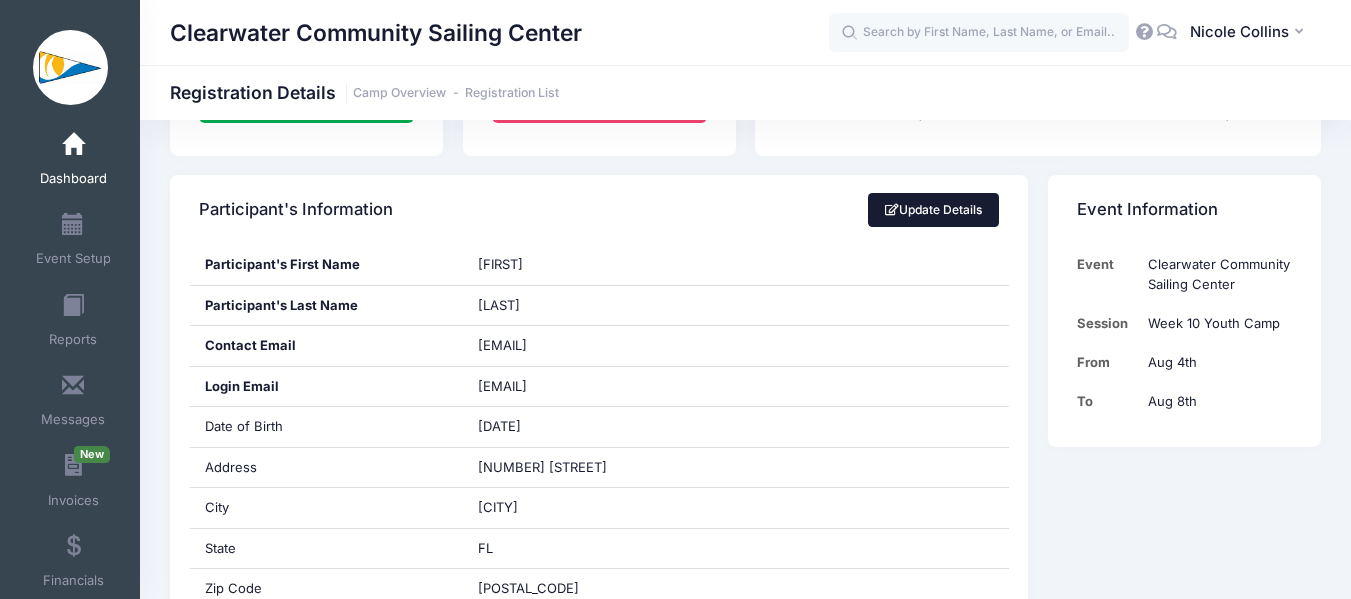 click on "Update Details" at bounding box center (934, 210) 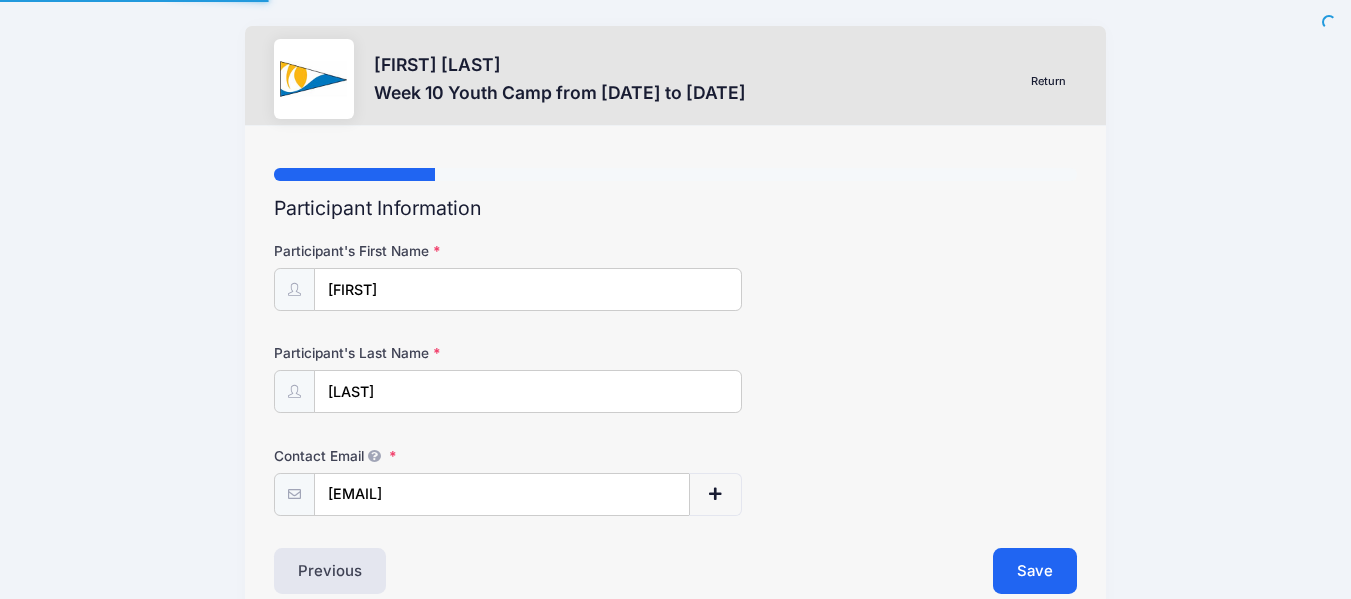 scroll, scrollTop: 0, scrollLeft: 0, axis: both 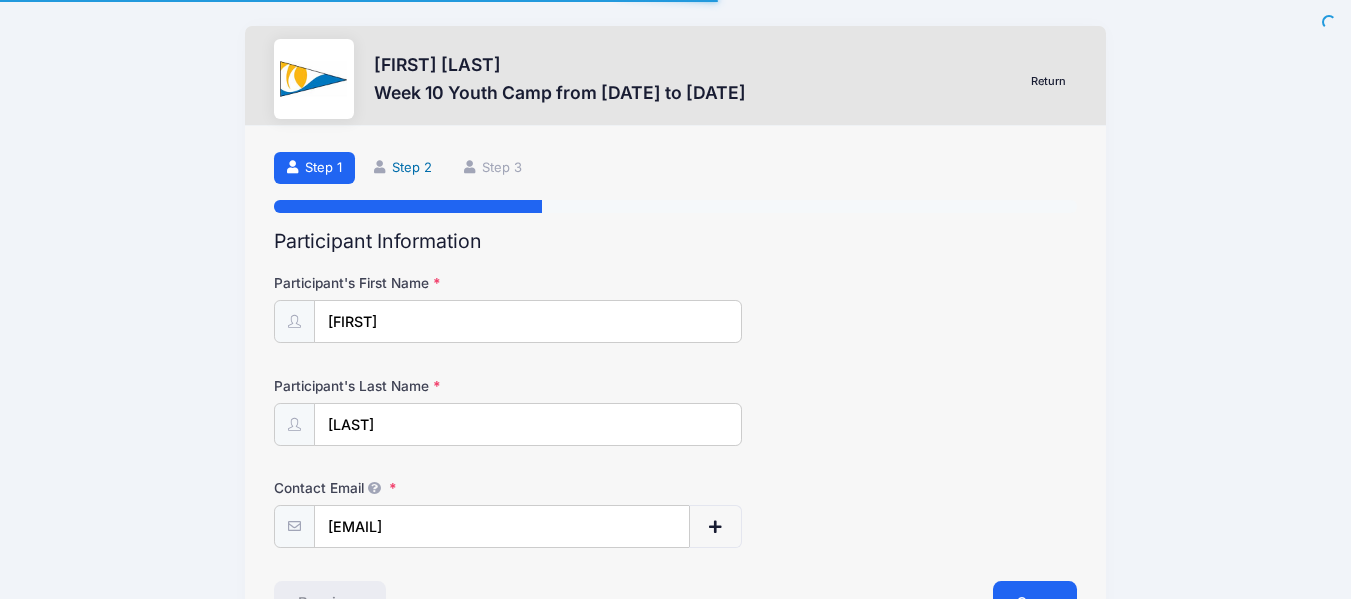 click on "Step 2" at bounding box center [403, 168] 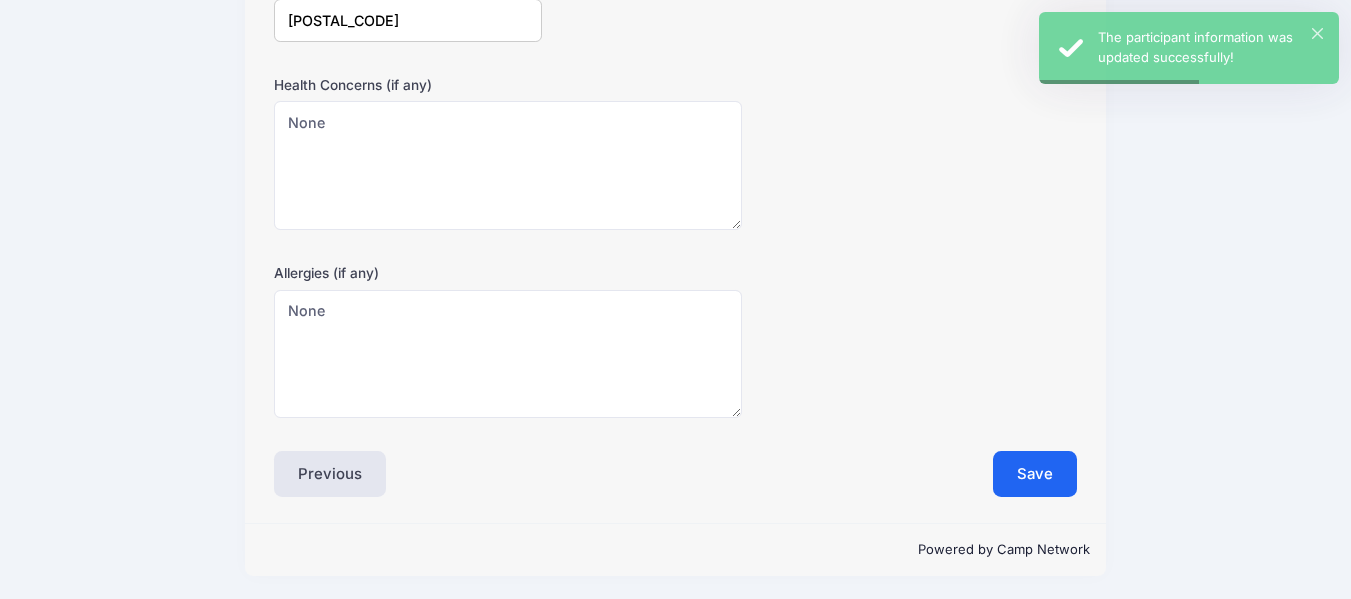 scroll, scrollTop: 714, scrollLeft: 0, axis: vertical 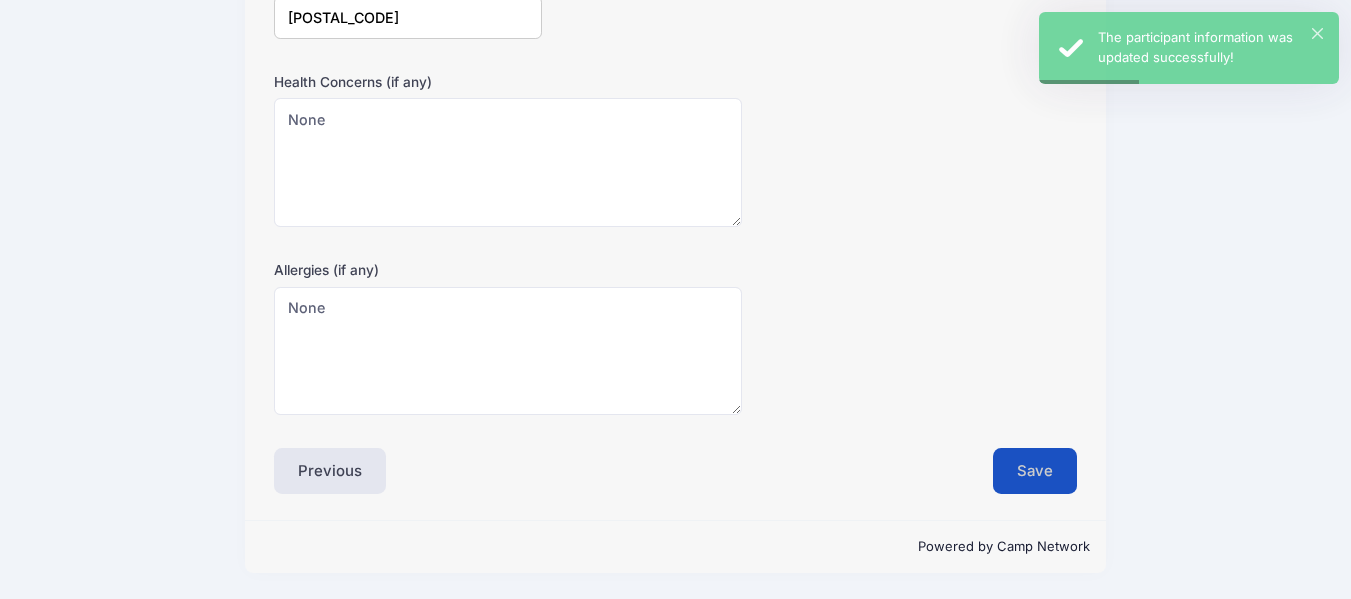 click on "Save" at bounding box center [1035, 471] 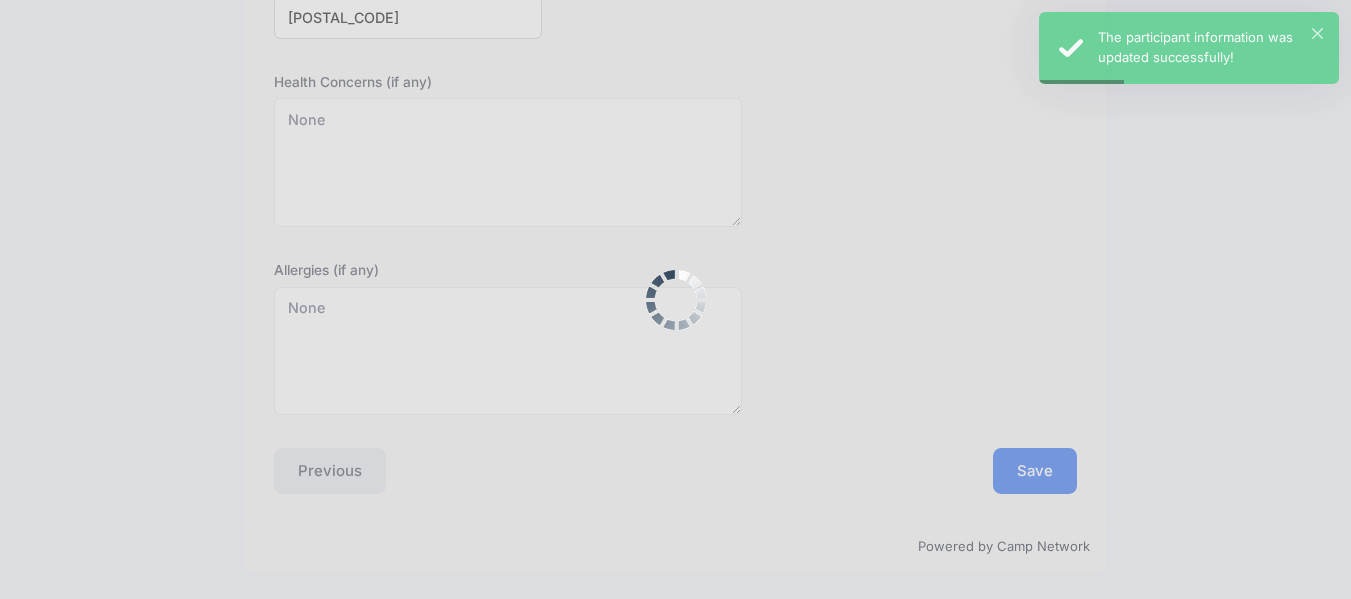 scroll, scrollTop: 0, scrollLeft: 0, axis: both 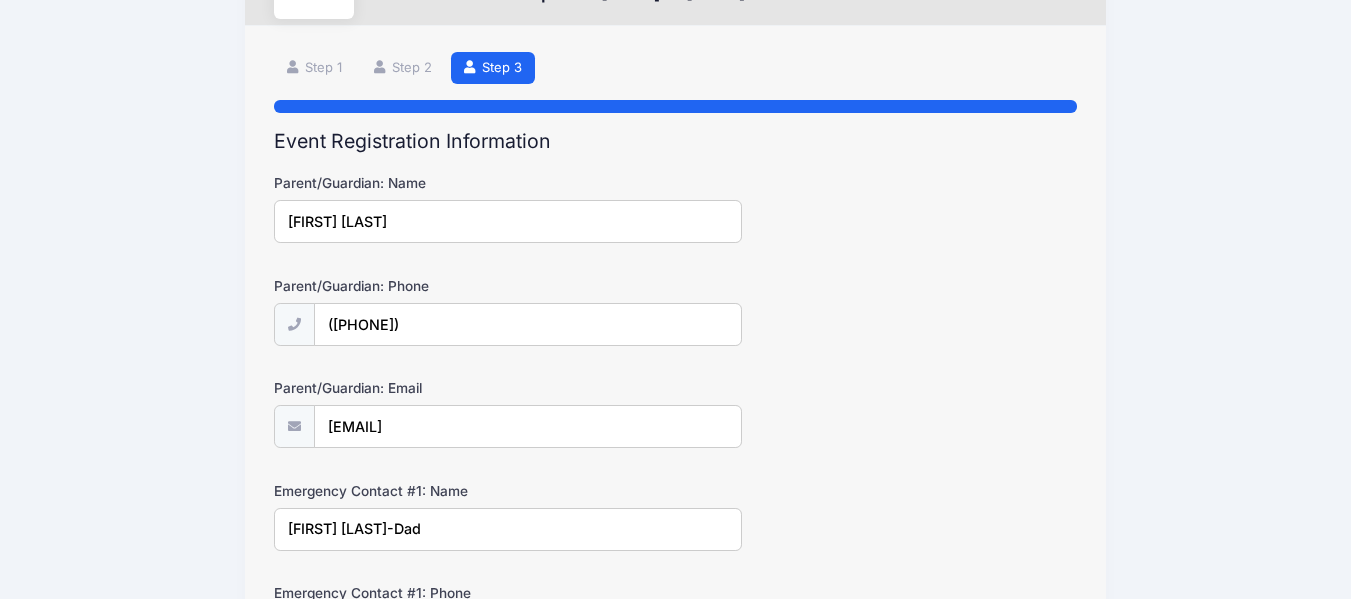 drag, startPoint x: 423, startPoint y: 531, endPoint x: 328, endPoint y: 523, distance: 95.33625 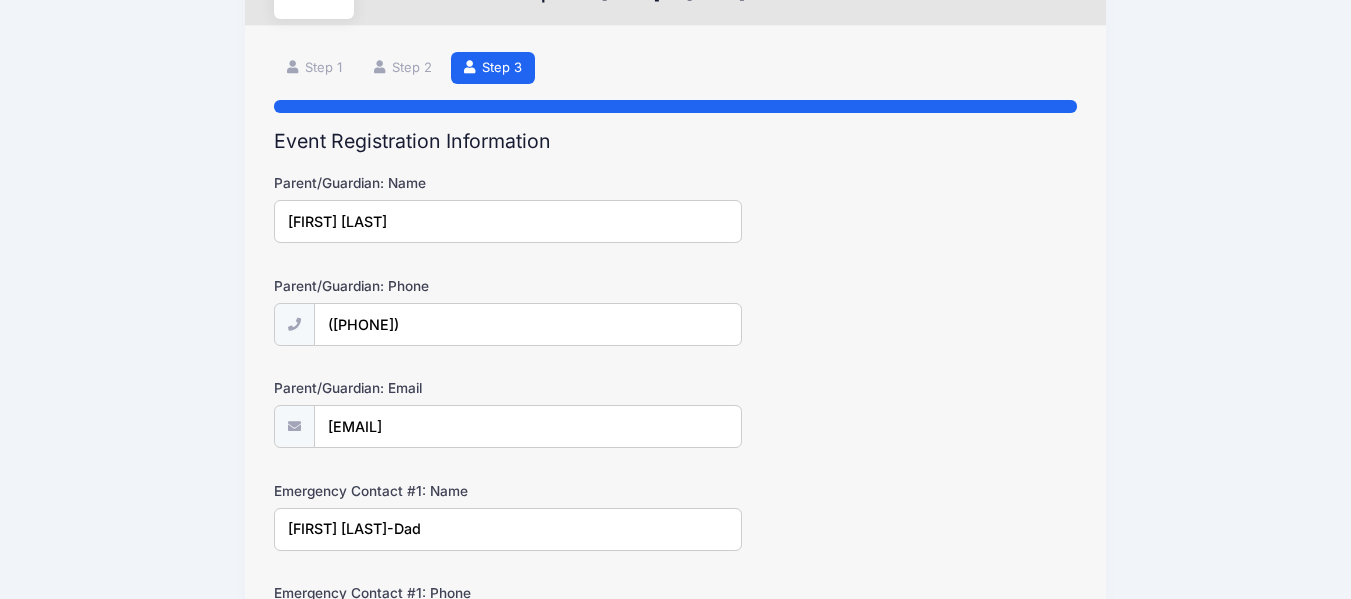 click on "Step  3 /7
Return
Step 1
Step 2
Step 3
Participant Information
Participant's First Name
Lillian
Participant's Last Name
Moore
Contact Email
NN" at bounding box center [675, 658] 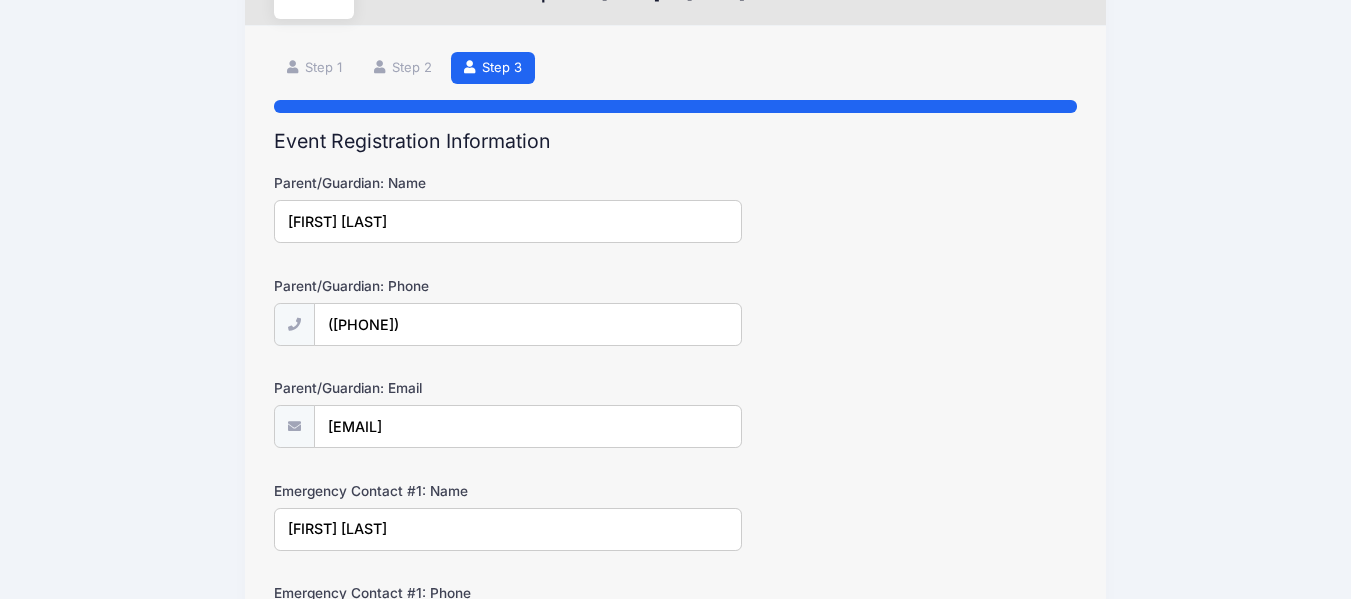 drag, startPoint x: 408, startPoint y: 526, endPoint x: 267, endPoint y: 529, distance: 141.0319 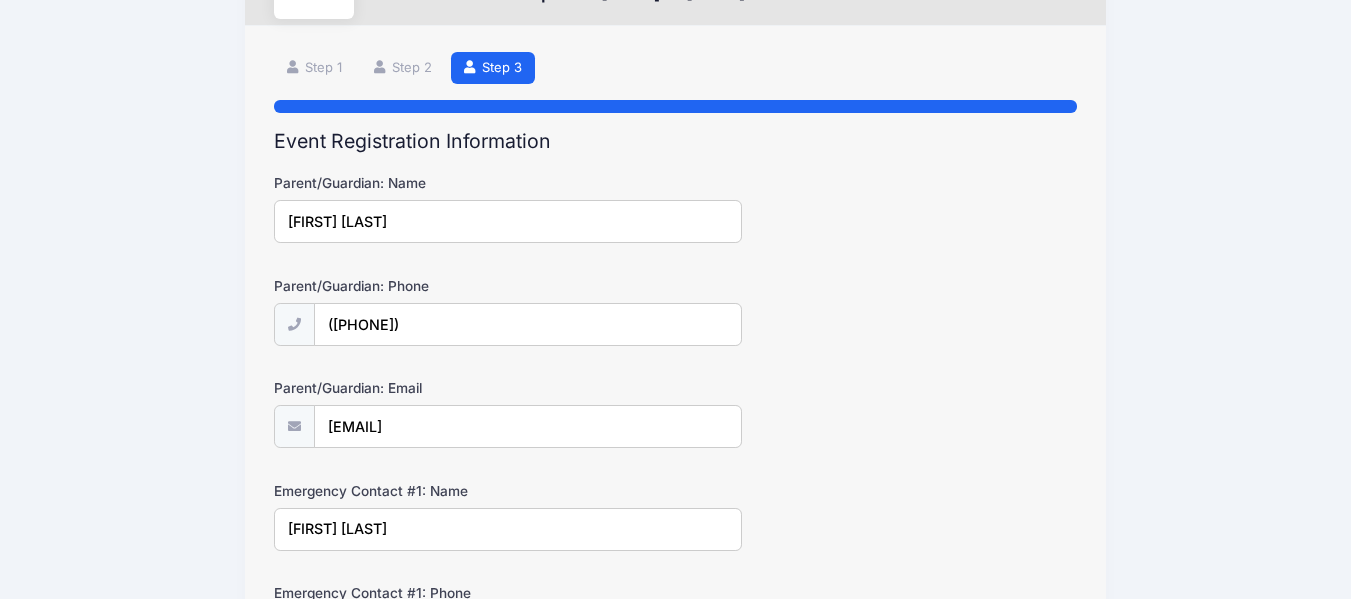 type on "Brian Moore" 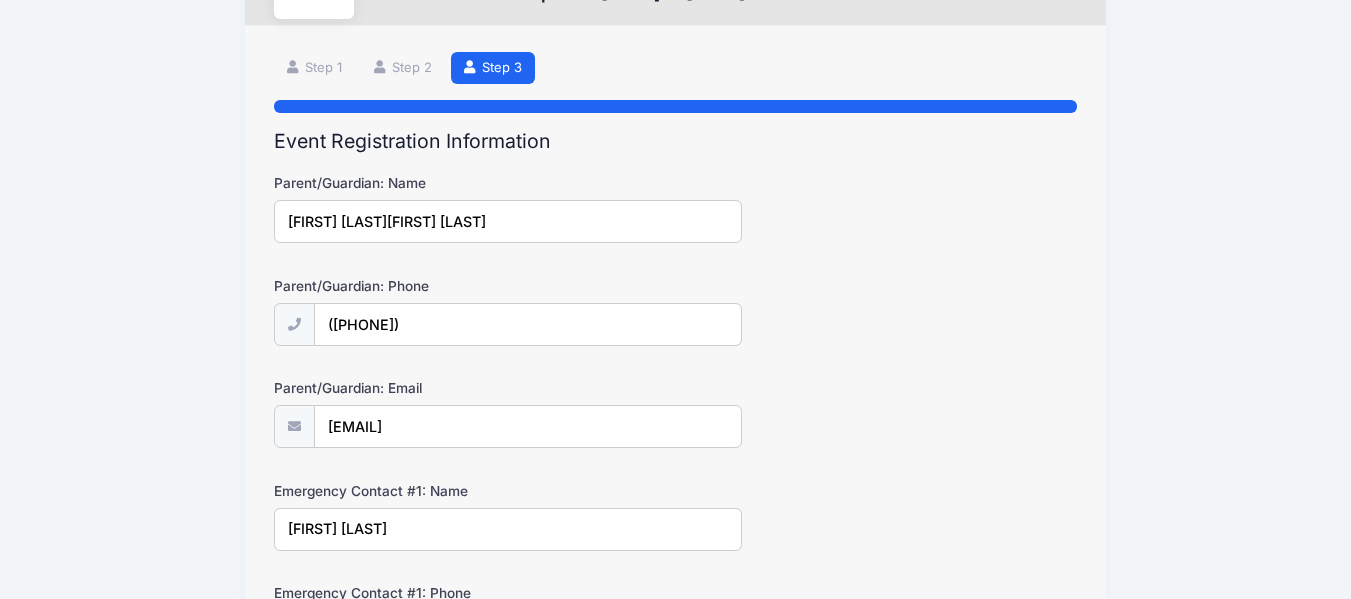 drag, startPoint x: 394, startPoint y: 224, endPoint x: 275, endPoint y: 225, distance: 119.0042 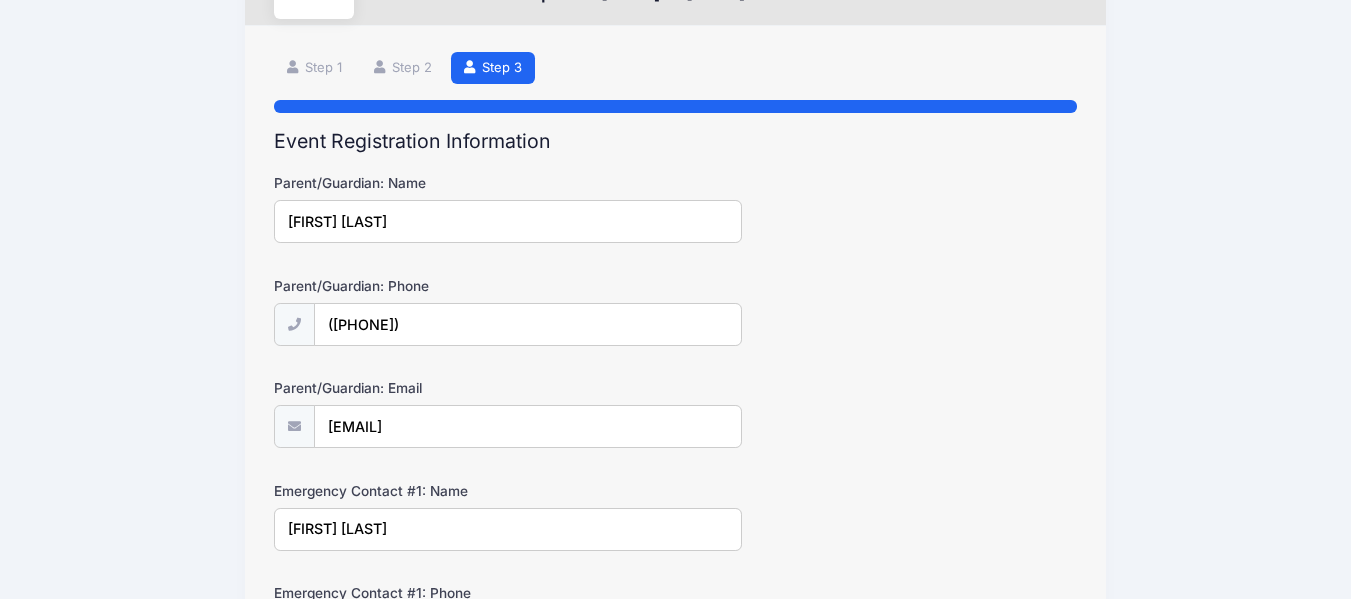 type on "Brian Moore" 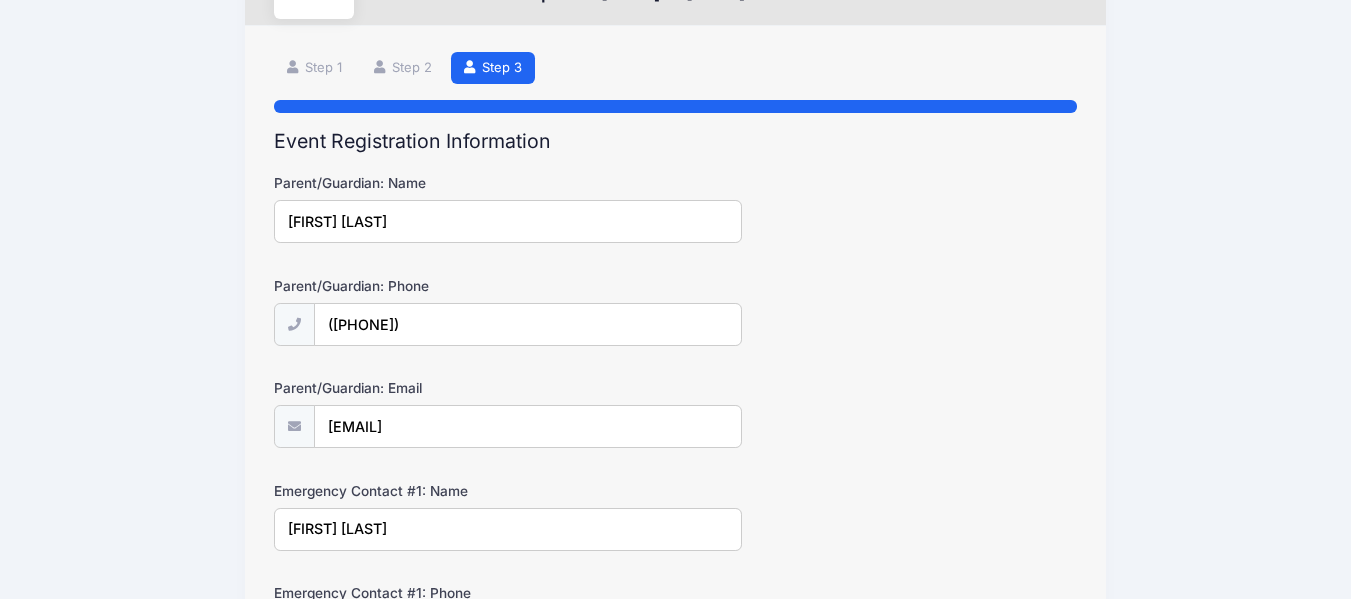 drag, startPoint x: 384, startPoint y: 526, endPoint x: 254, endPoint y: 534, distance: 130.24593 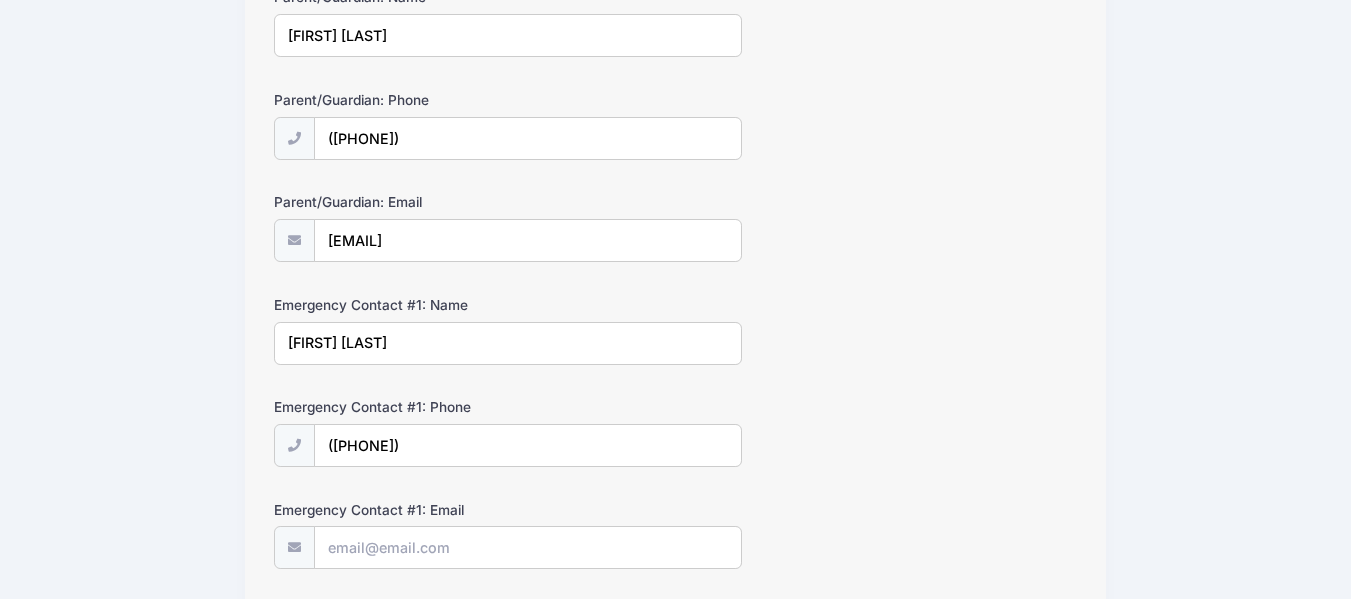 scroll, scrollTop: 400, scrollLeft: 0, axis: vertical 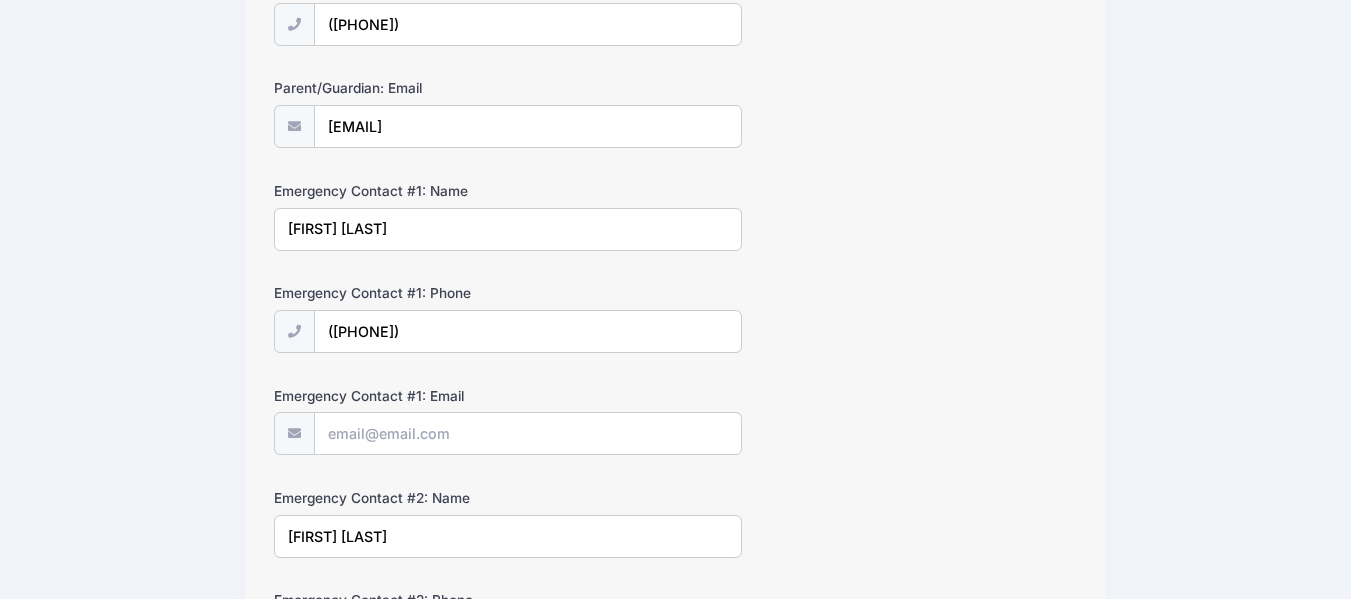 type on "Christine Moore" 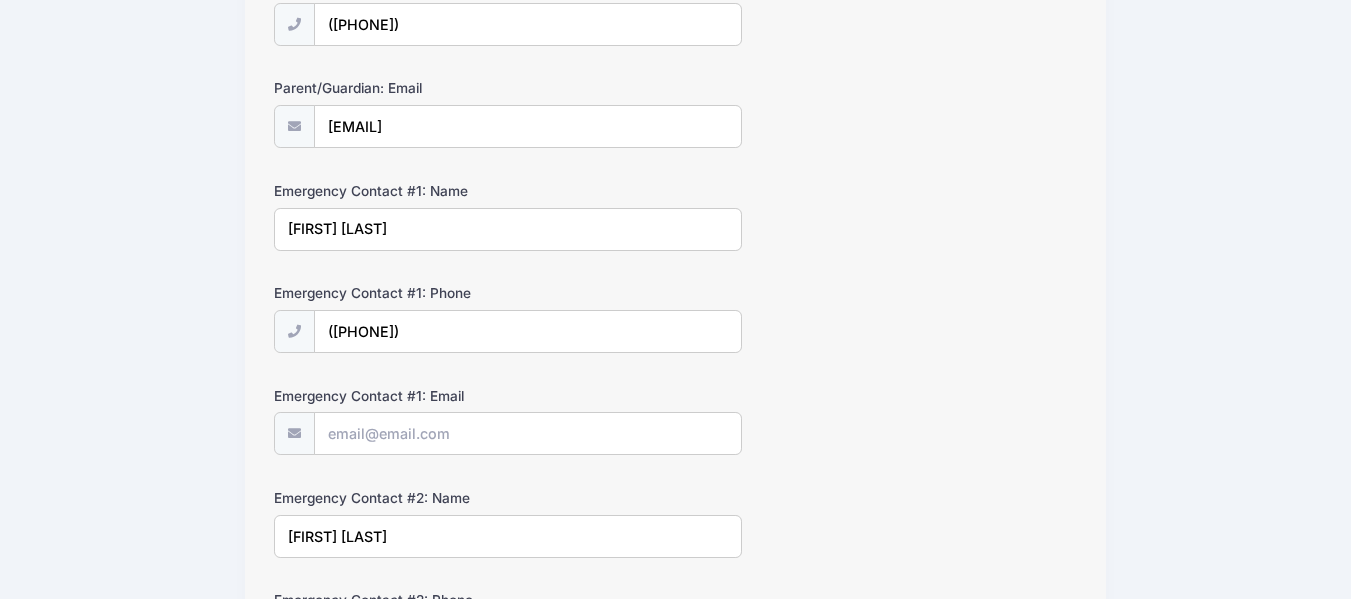 scroll, scrollTop: 200, scrollLeft: 0, axis: vertical 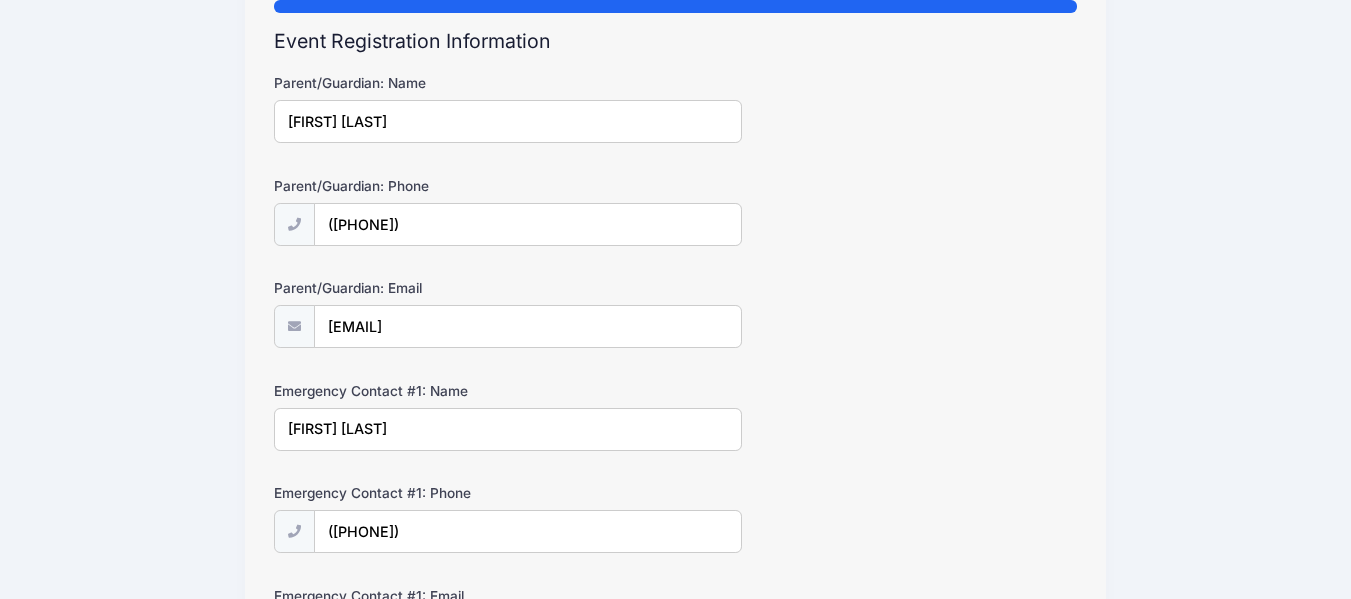 click on "(941) 224-7491" at bounding box center (528, 224) 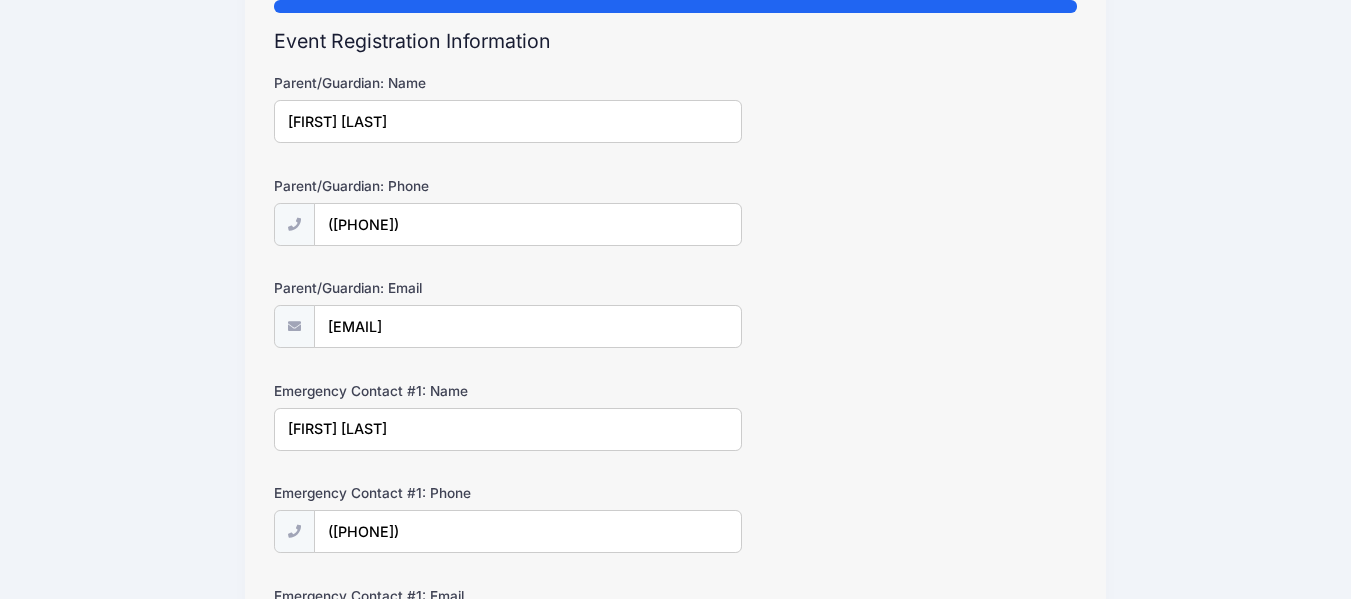 click on "Brian Moore" at bounding box center (508, 121) 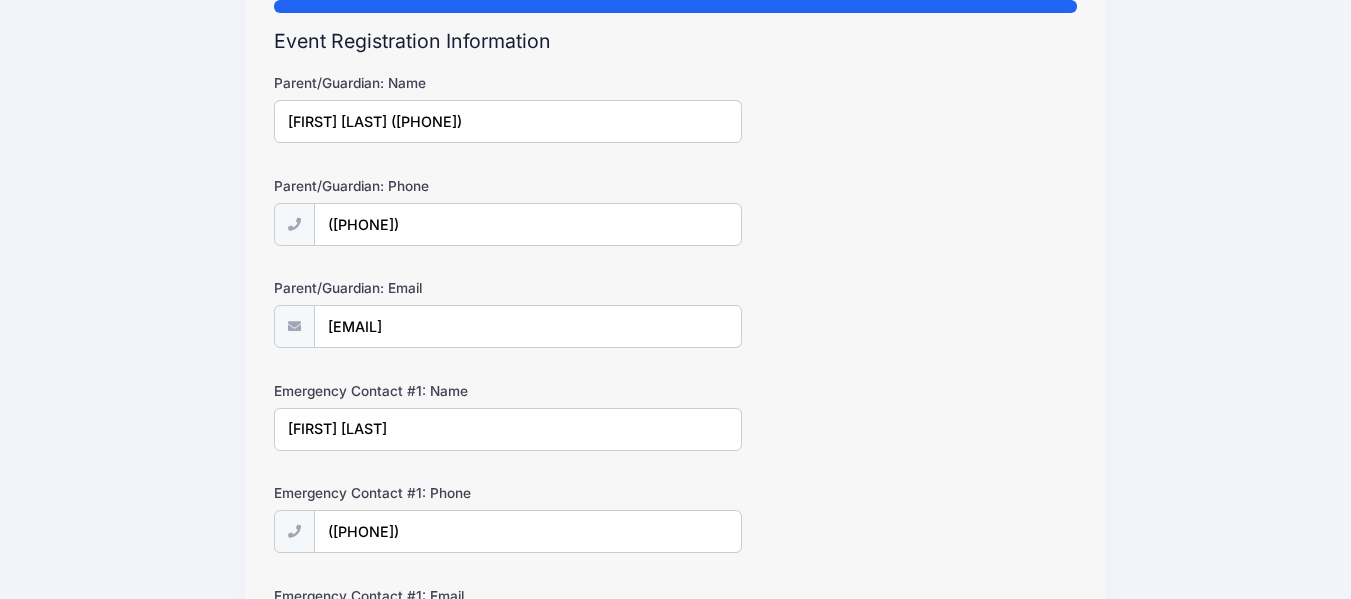 type on "Brian Moore (941) 224-2283" 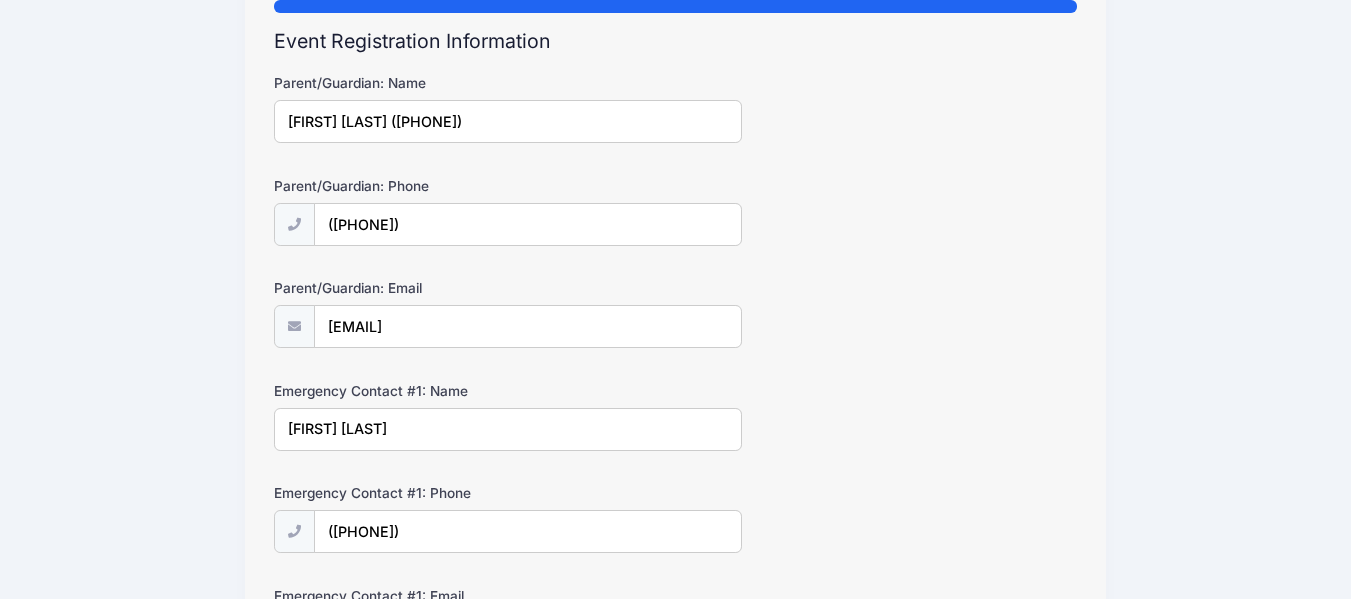 drag, startPoint x: 447, startPoint y: 226, endPoint x: 306, endPoint y: 238, distance: 141.50972 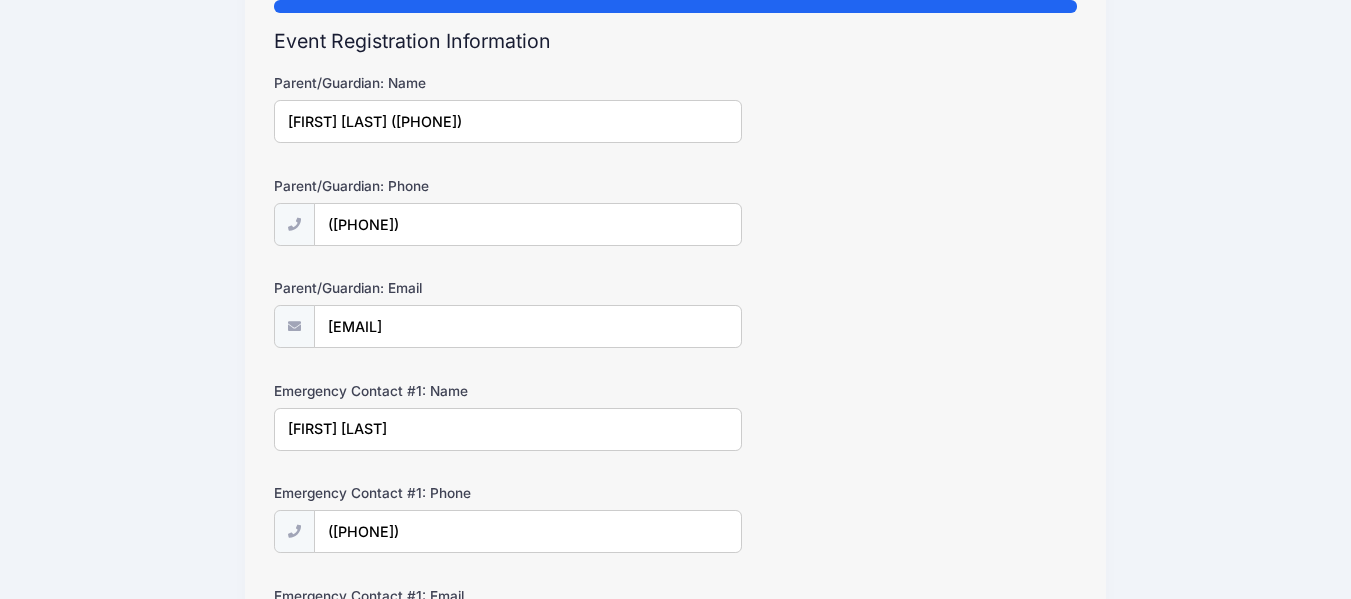 drag, startPoint x: 445, startPoint y: 533, endPoint x: 306, endPoint y: 520, distance: 139.60658 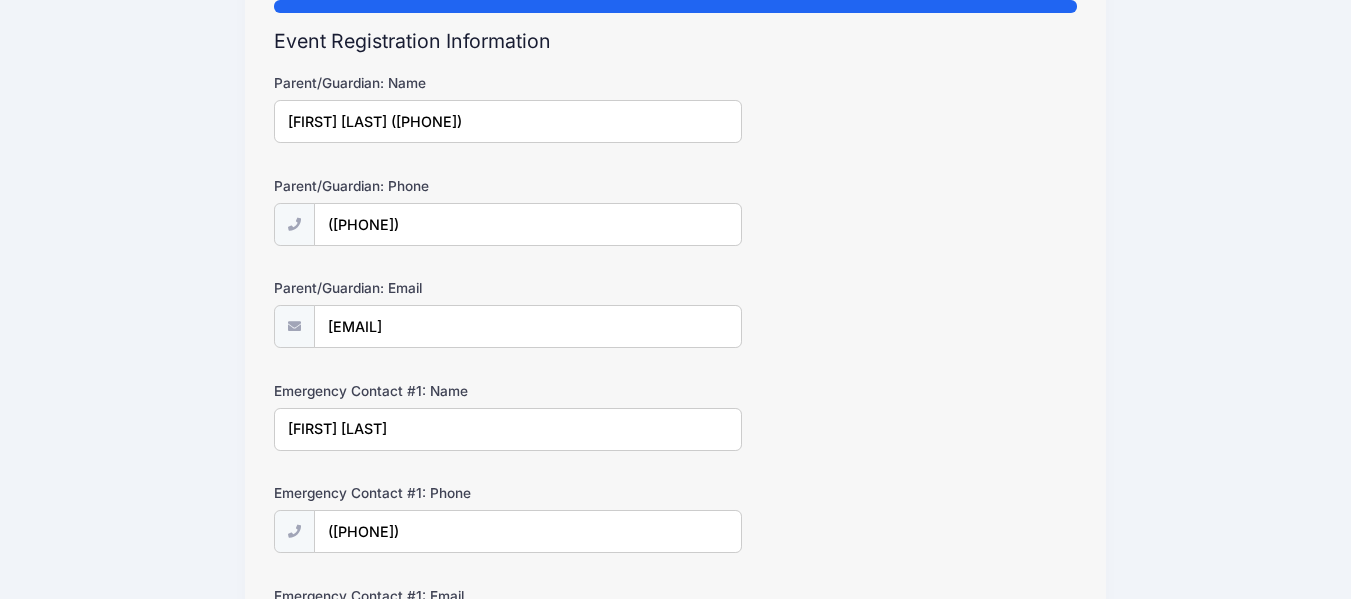 type on "(941) 224-7491" 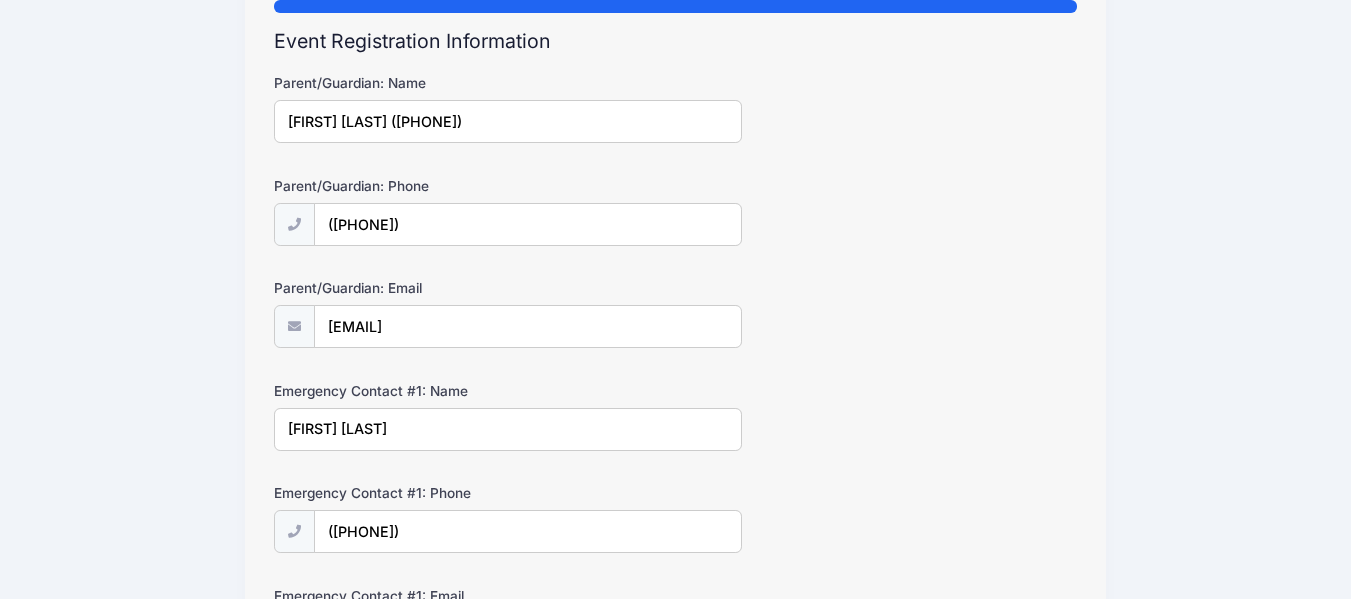 drag, startPoint x: 447, startPoint y: 223, endPoint x: 312, endPoint y: 219, distance: 135.05925 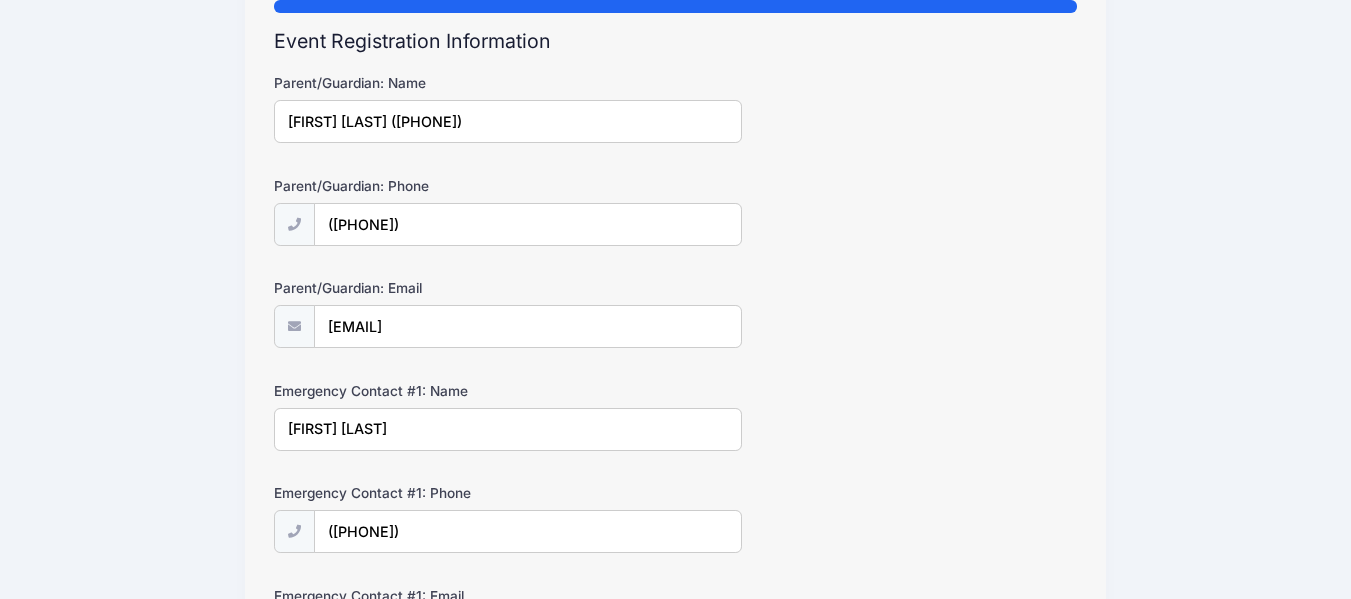 drag, startPoint x: 490, startPoint y: 125, endPoint x: 376, endPoint y: 128, distance: 114.03947 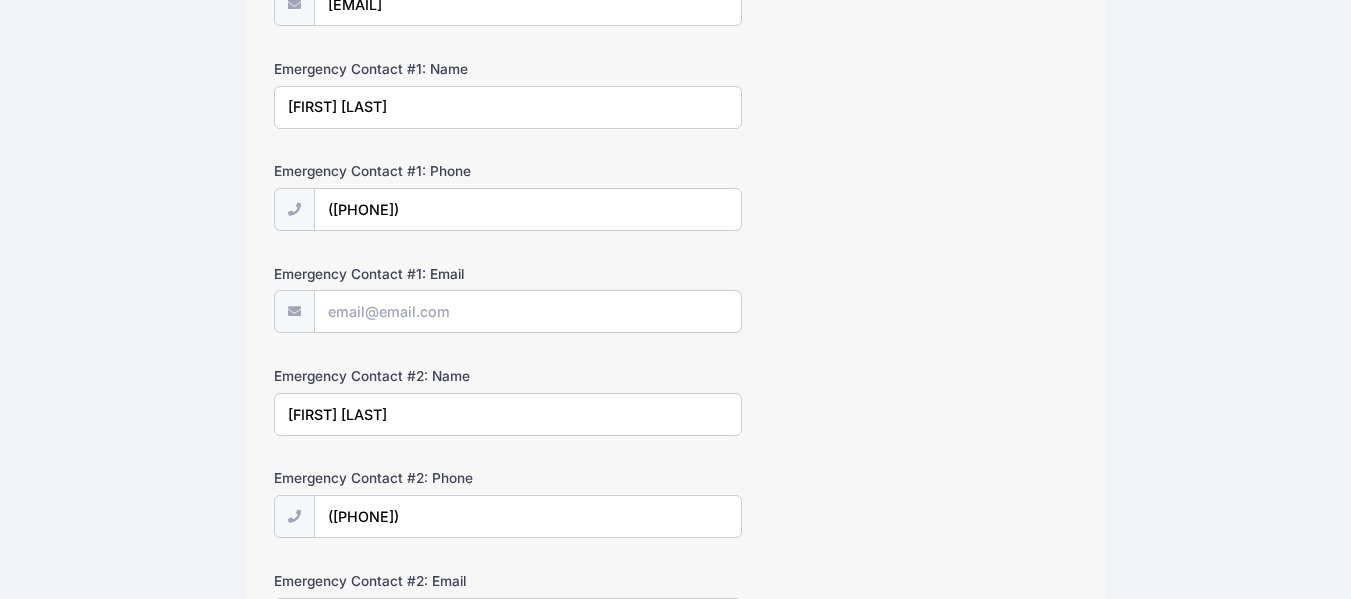 scroll, scrollTop: 400, scrollLeft: 0, axis: vertical 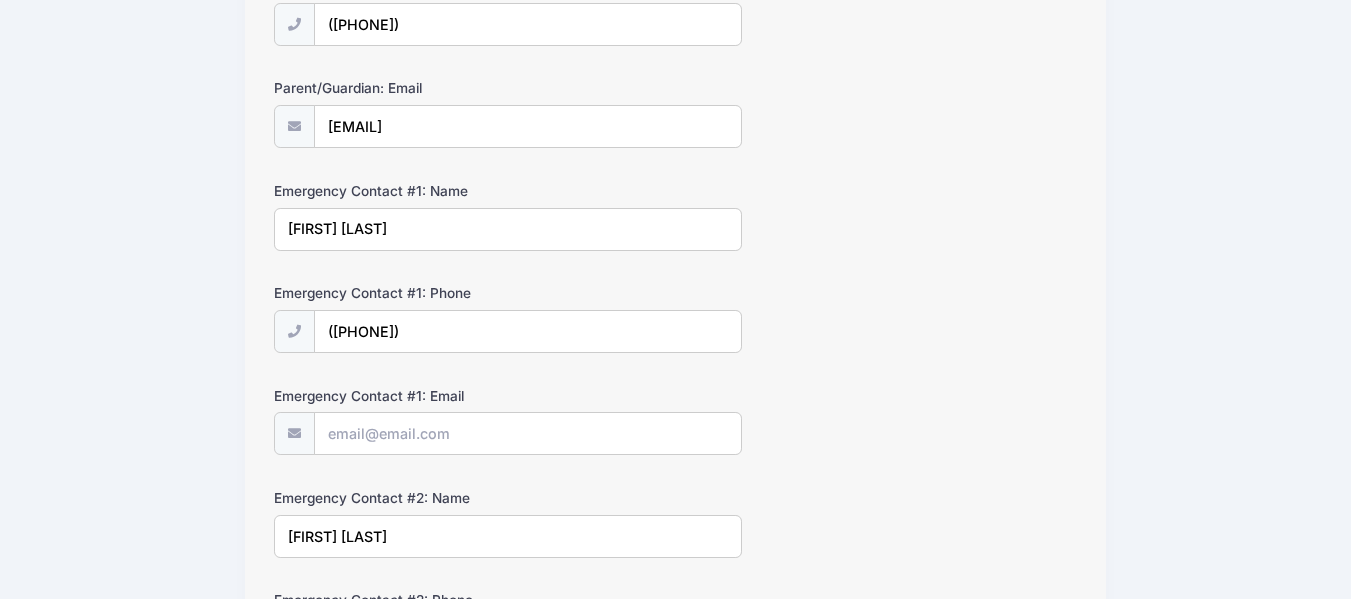 type on "(941) 224-2283" 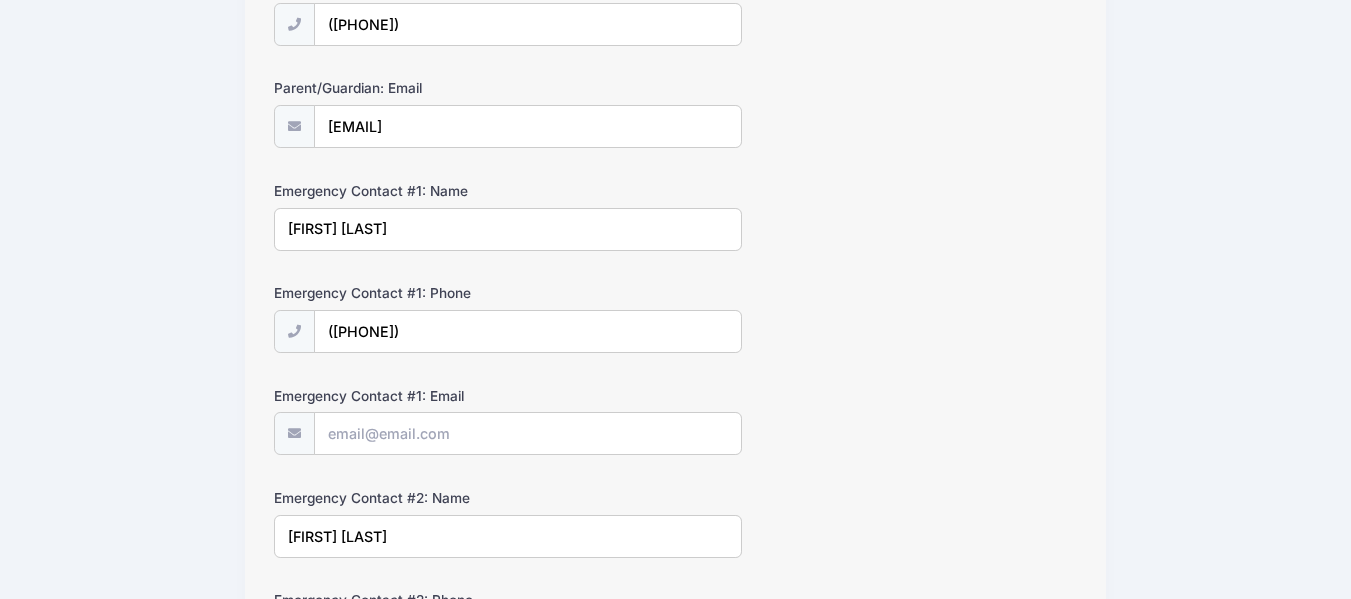 drag, startPoint x: 348, startPoint y: 225, endPoint x: 269, endPoint y: 222, distance: 79.05694 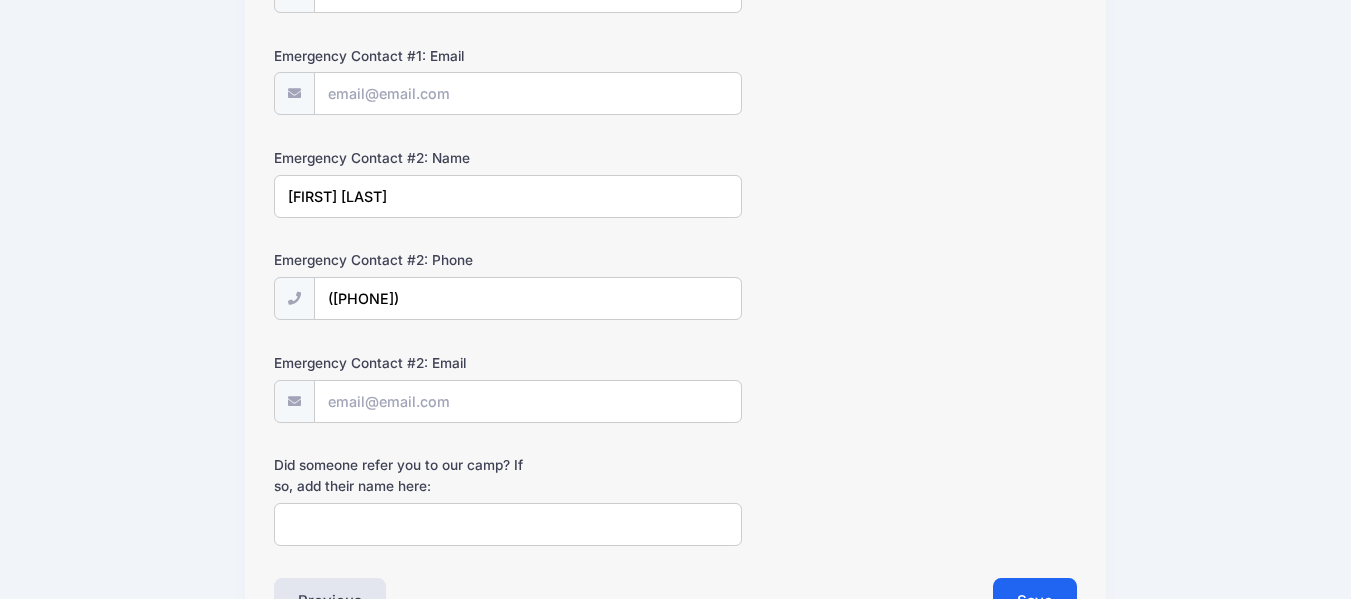 scroll, scrollTop: 800, scrollLeft: 0, axis: vertical 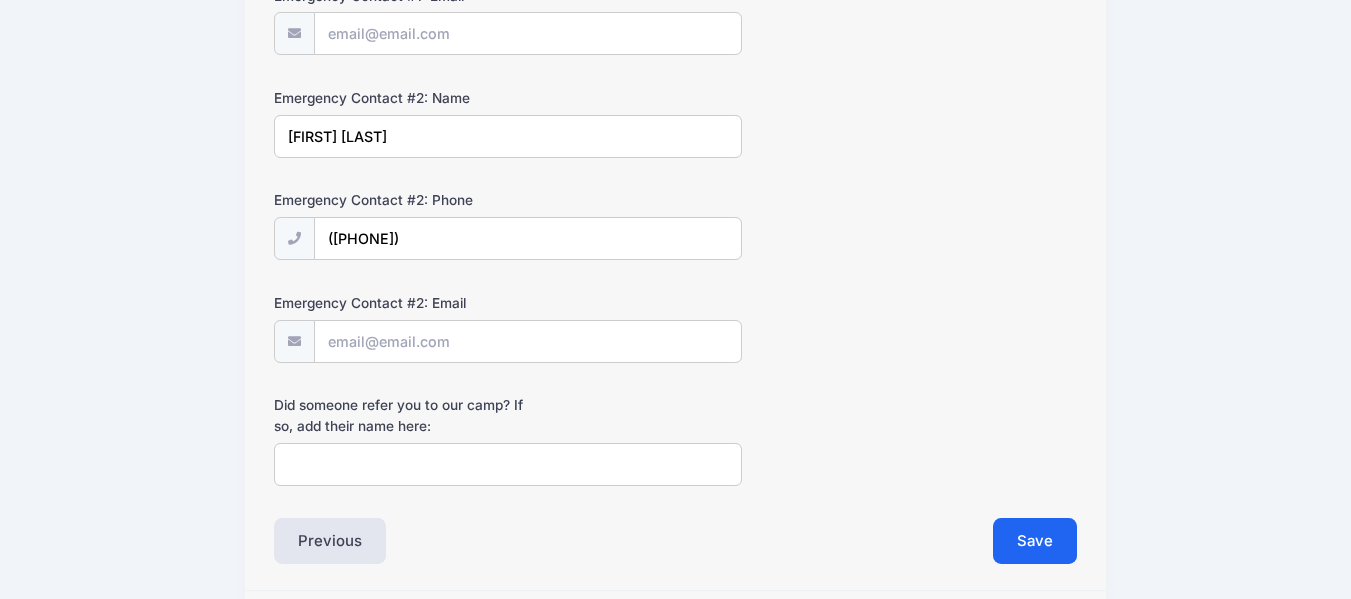 drag, startPoint x: 321, startPoint y: 143, endPoint x: 266, endPoint y: 142, distance: 55.00909 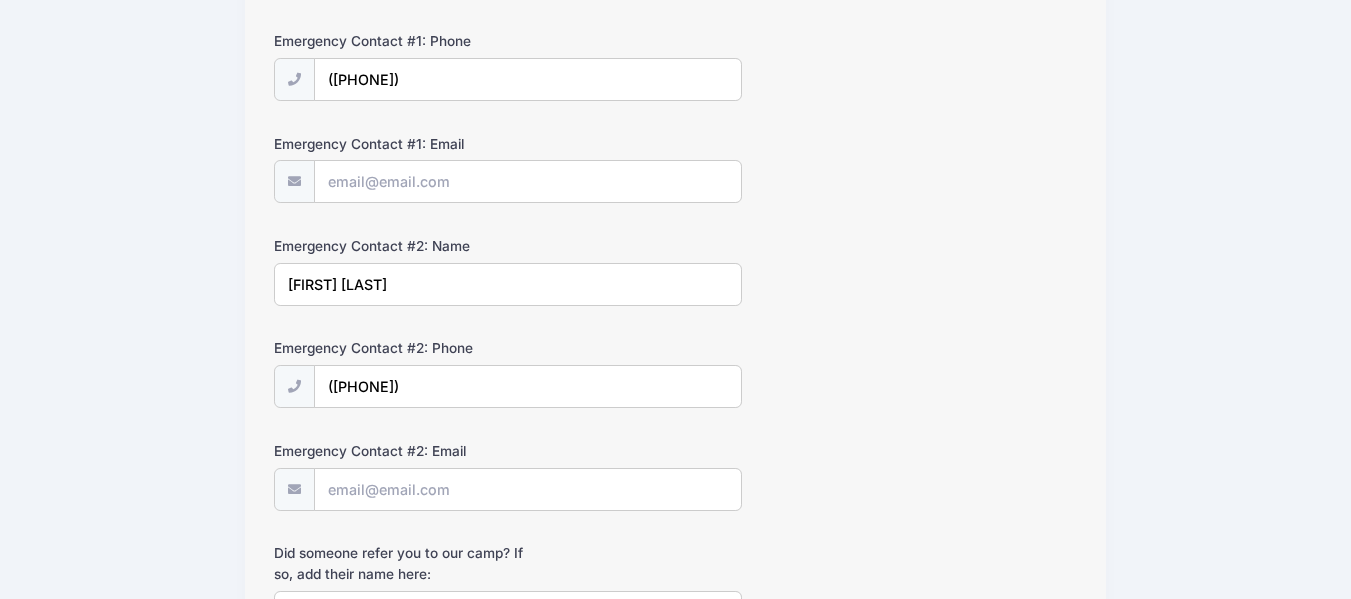 scroll, scrollTop: 500, scrollLeft: 0, axis: vertical 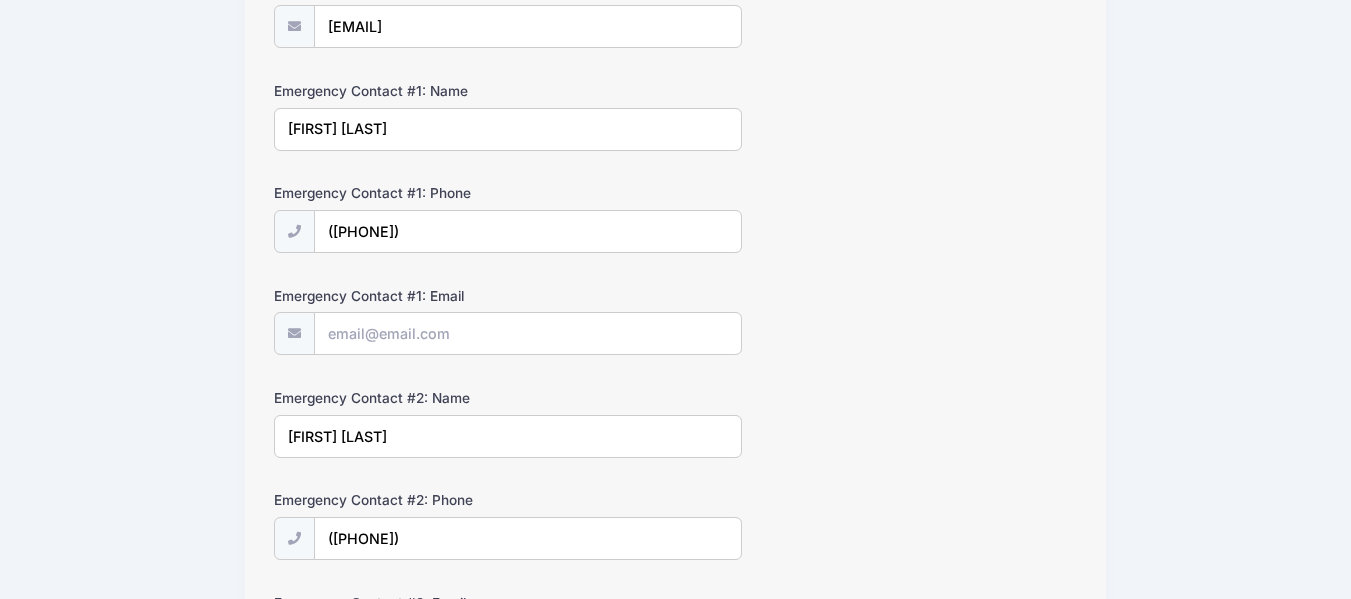 type on "Christine Moore" 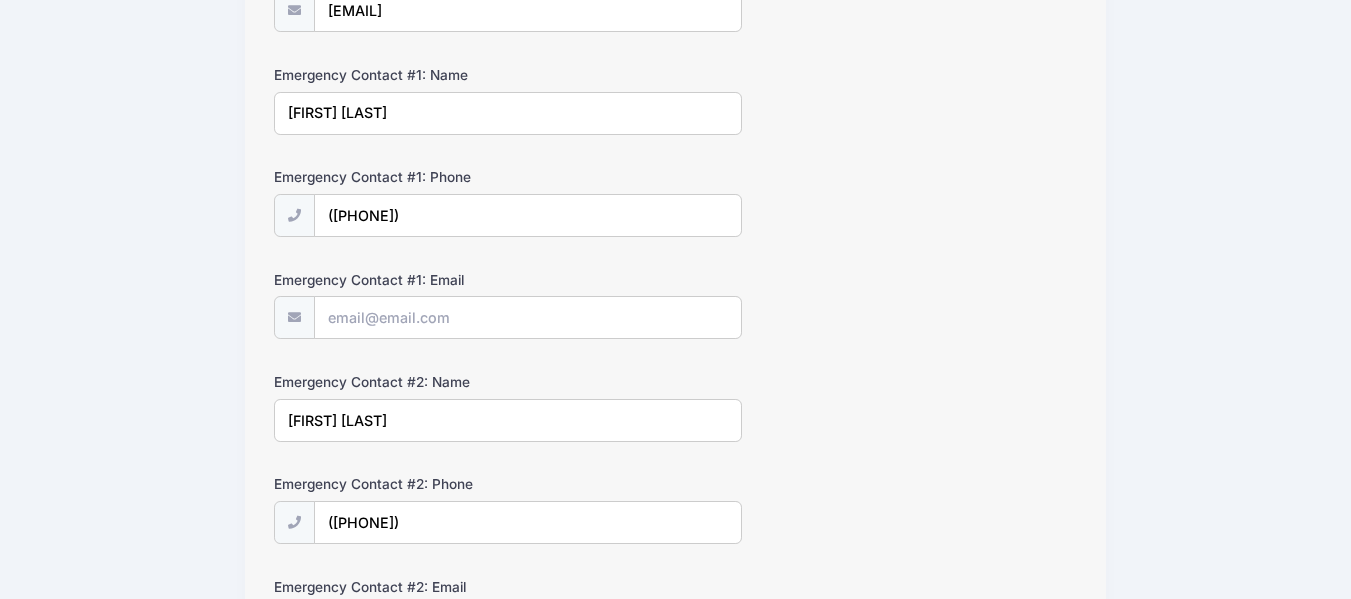 scroll, scrollTop: 800, scrollLeft: 0, axis: vertical 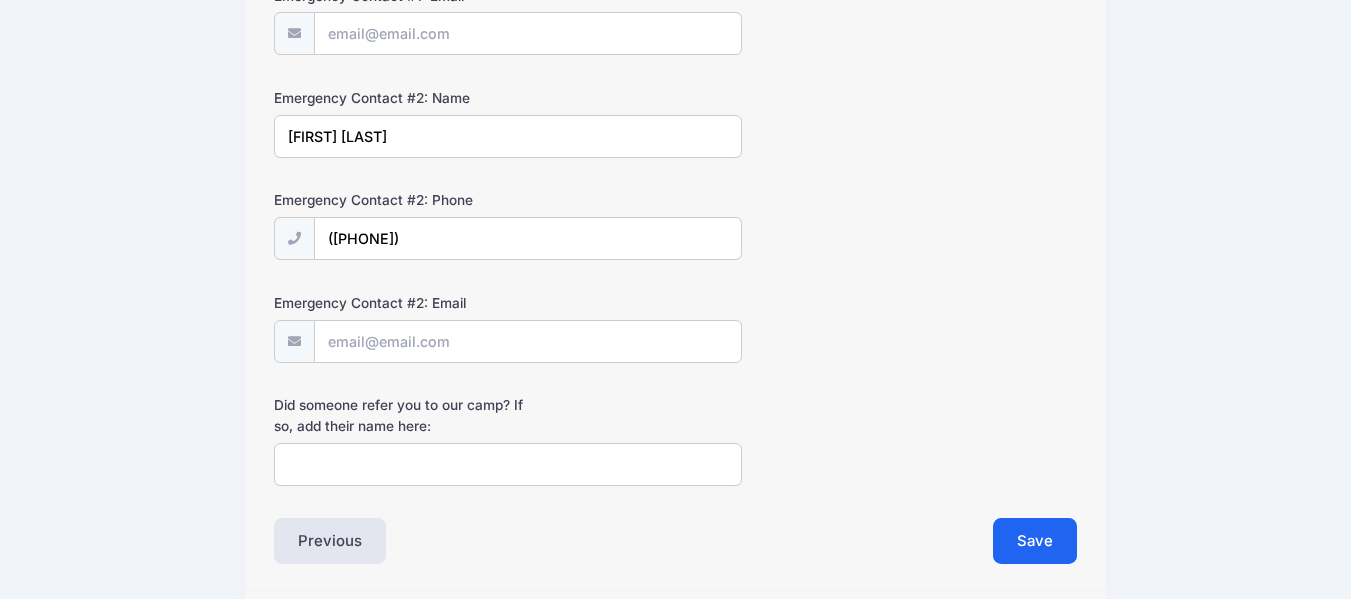 type on "Brian Moore" 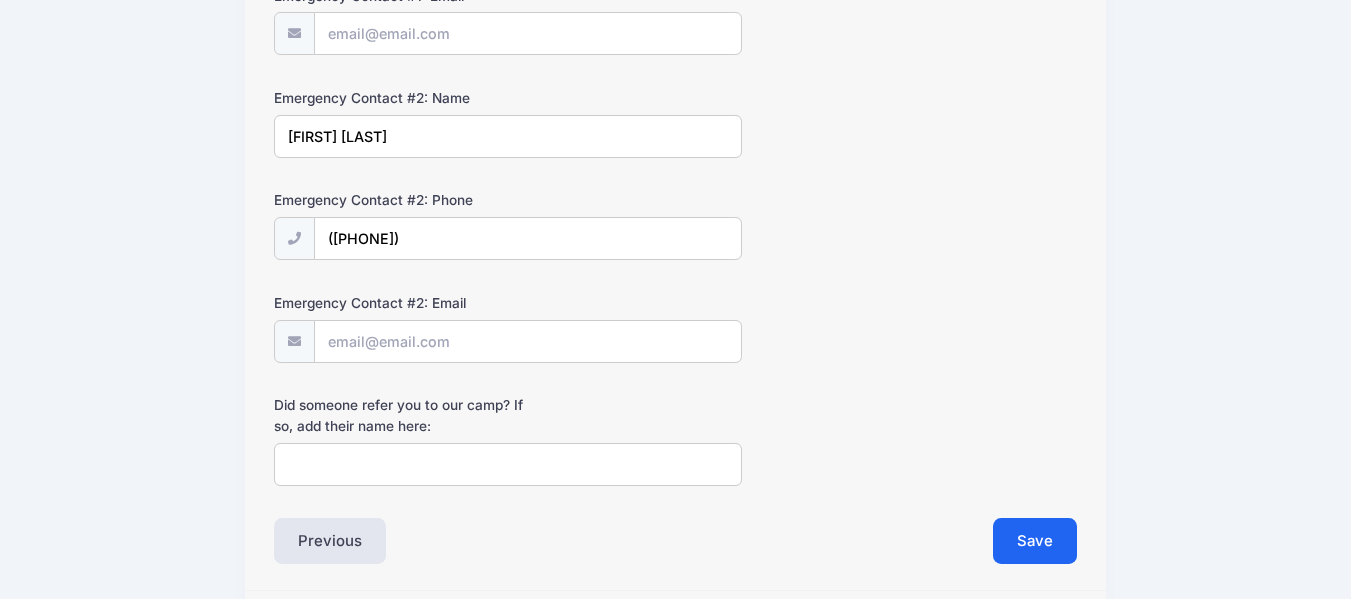 drag, startPoint x: 477, startPoint y: 243, endPoint x: 281, endPoint y: 236, distance: 196.12495 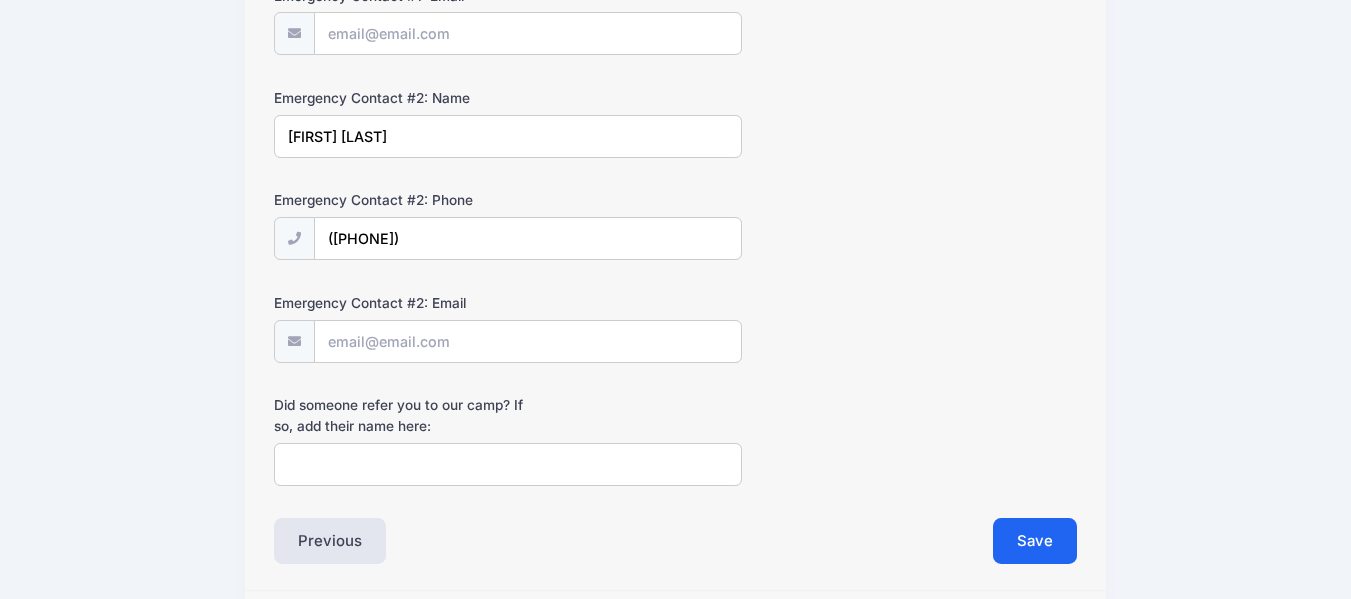 click on "Christine Moore" at bounding box center (508, 136) 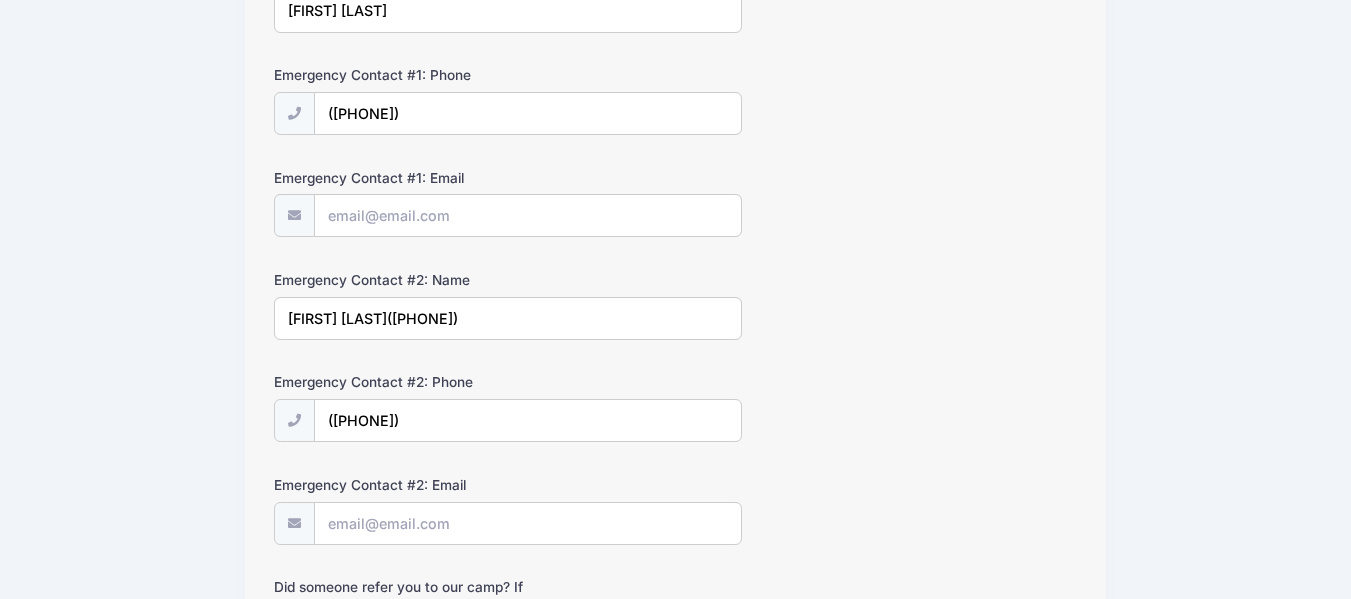 scroll, scrollTop: 600, scrollLeft: 0, axis: vertical 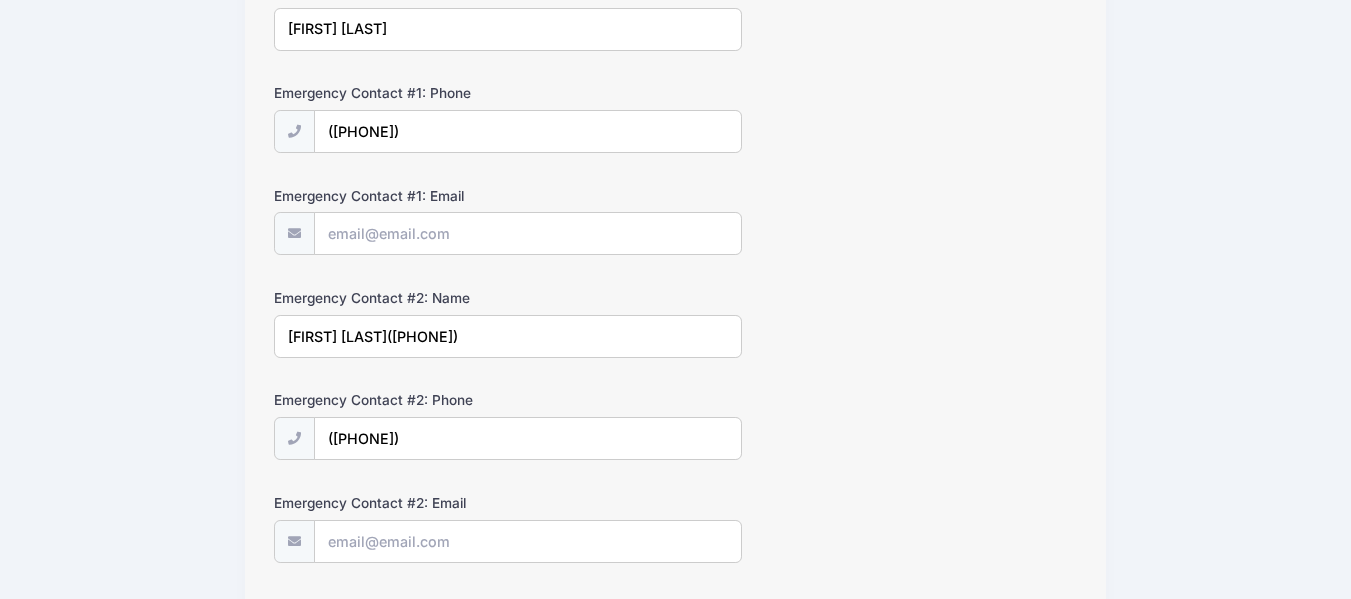 type on "Christine Moore(941) 224-2283" 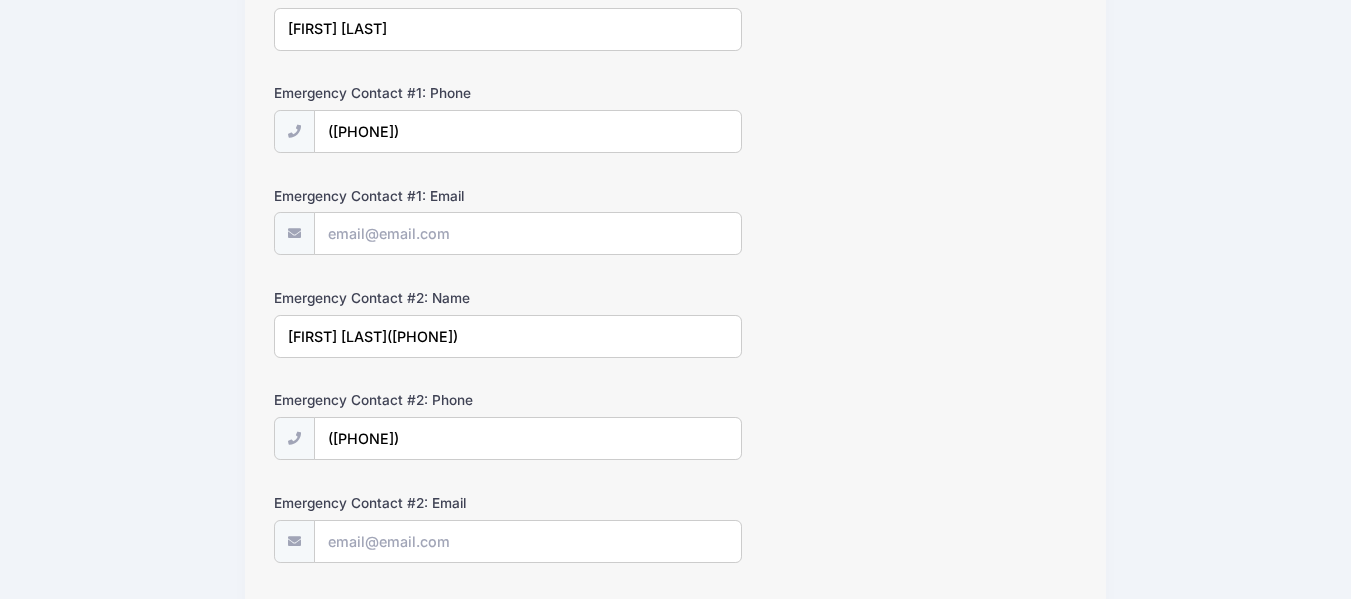drag, startPoint x: 449, startPoint y: 127, endPoint x: 324, endPoint y: 138, distance: 125.48307 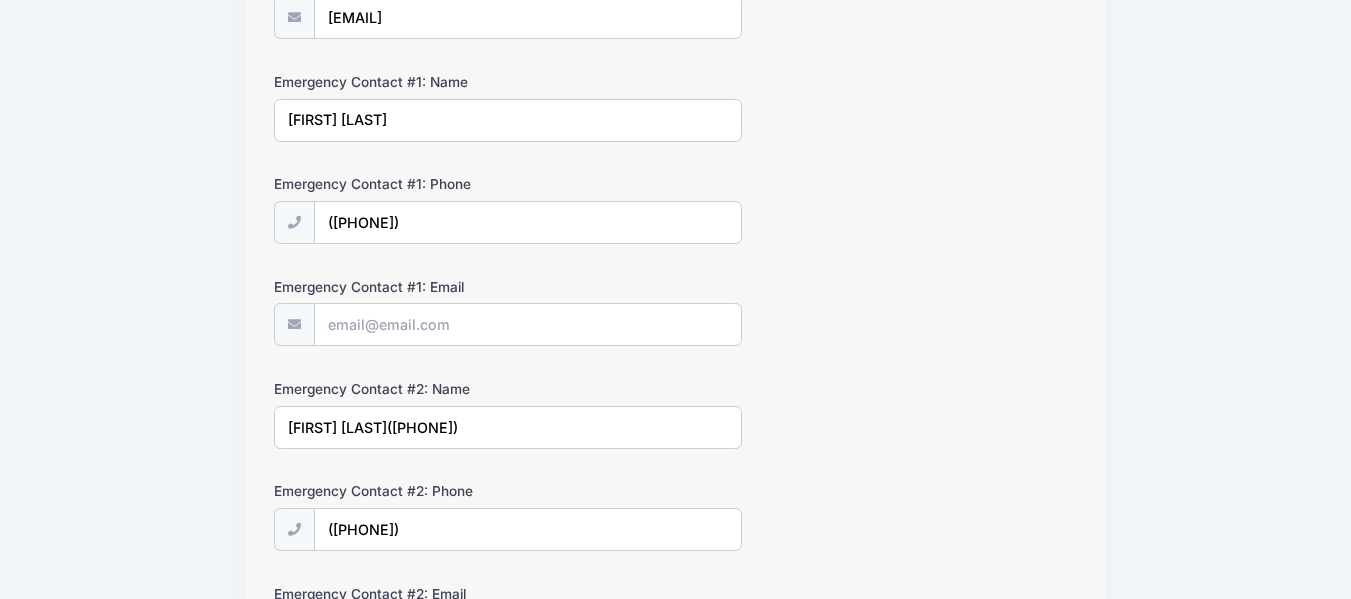 scroll, scrollTop: 600, scrollLeft: 0, axis: vertical 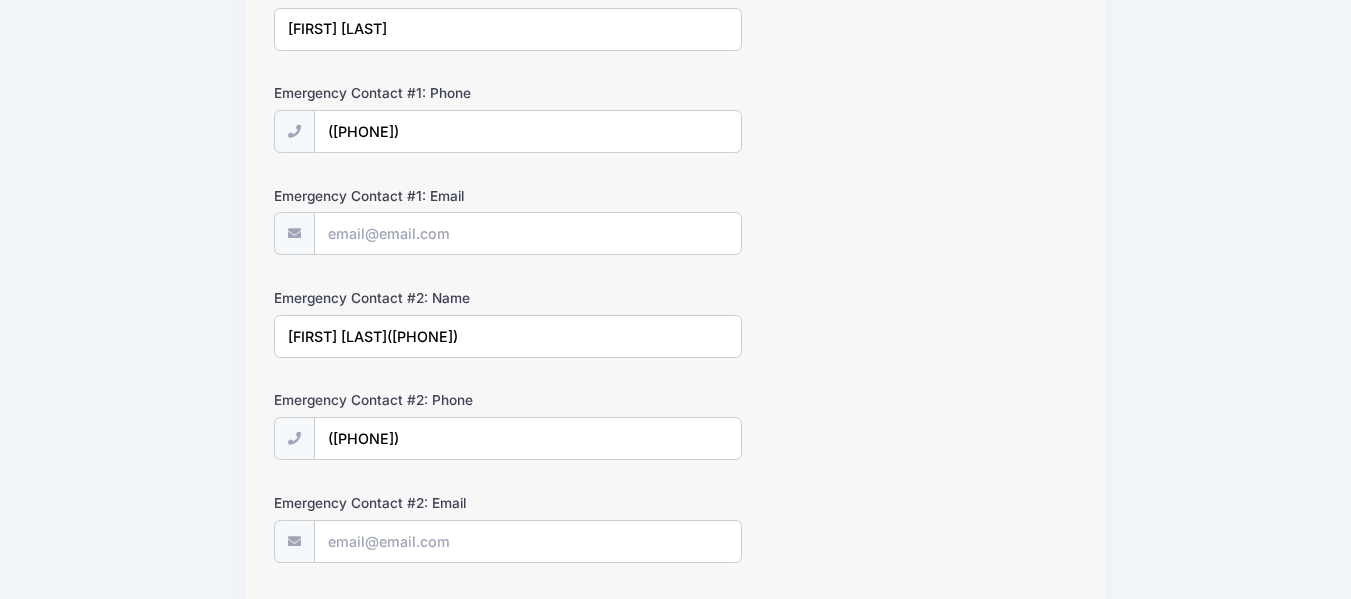 drag, startPoint x: 464, startPoint y: 451, endPoint x: 314, endPoint y: 444, distance: 150.16324 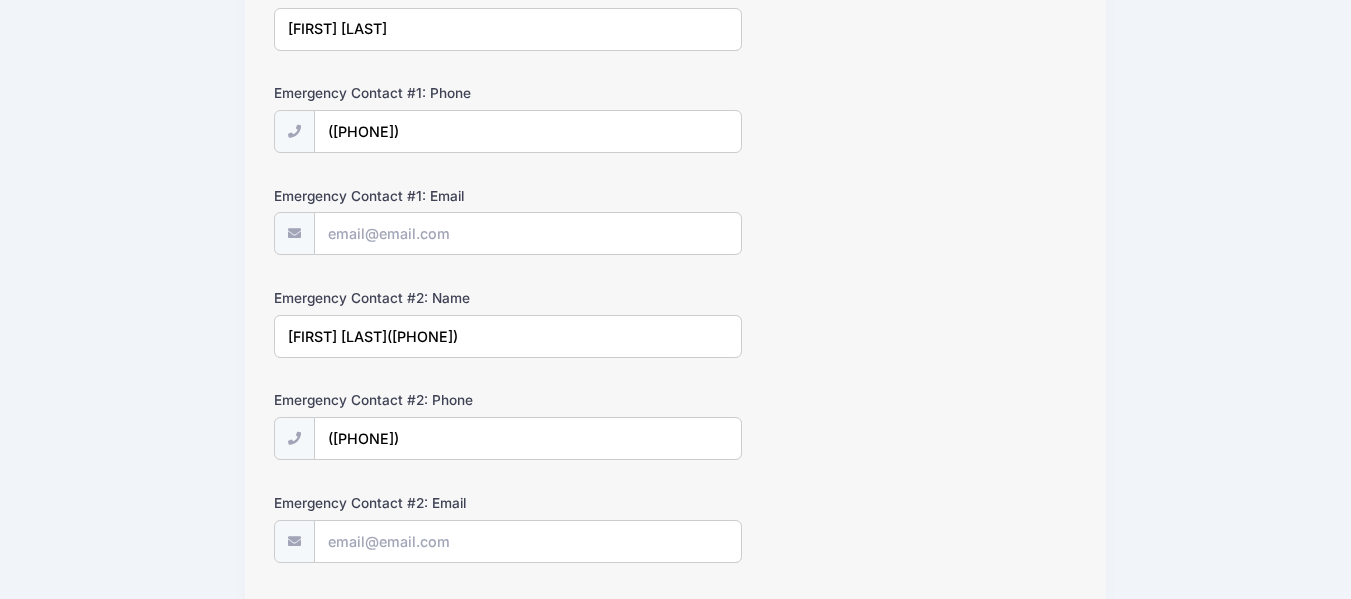 type on "(941) 224-7491" 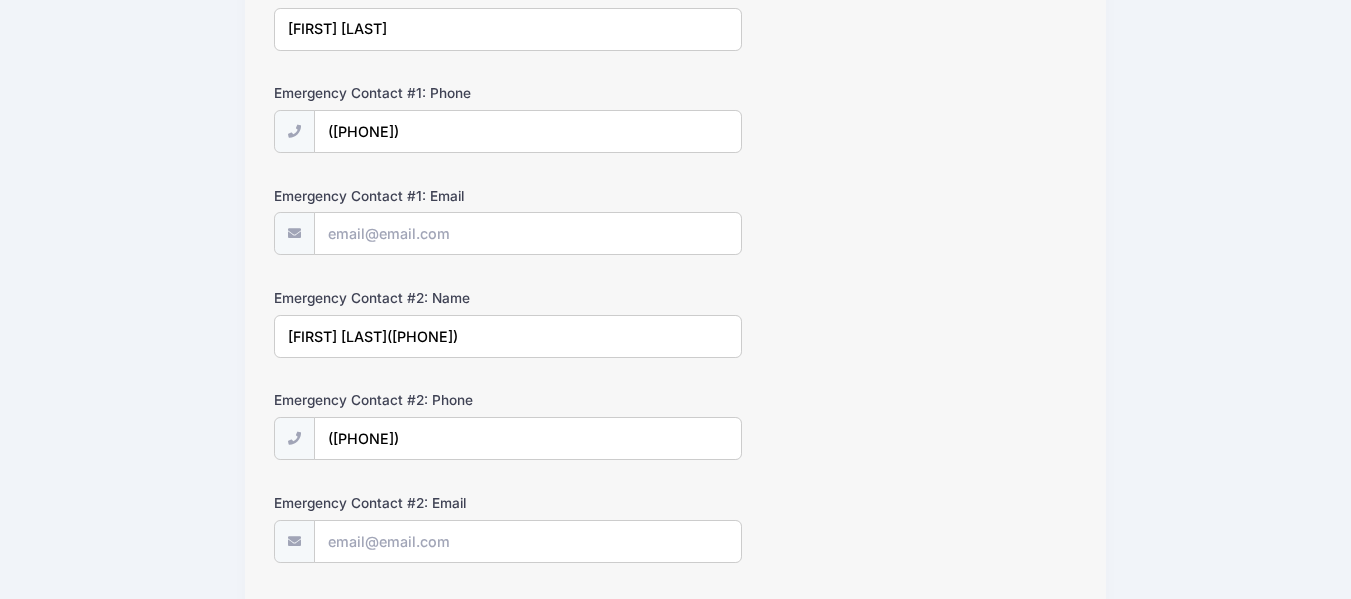 drag, startPoint x: 526, startPoint y: 341, endPoint x: 398, endPoint y: 329, distance: 128.56126 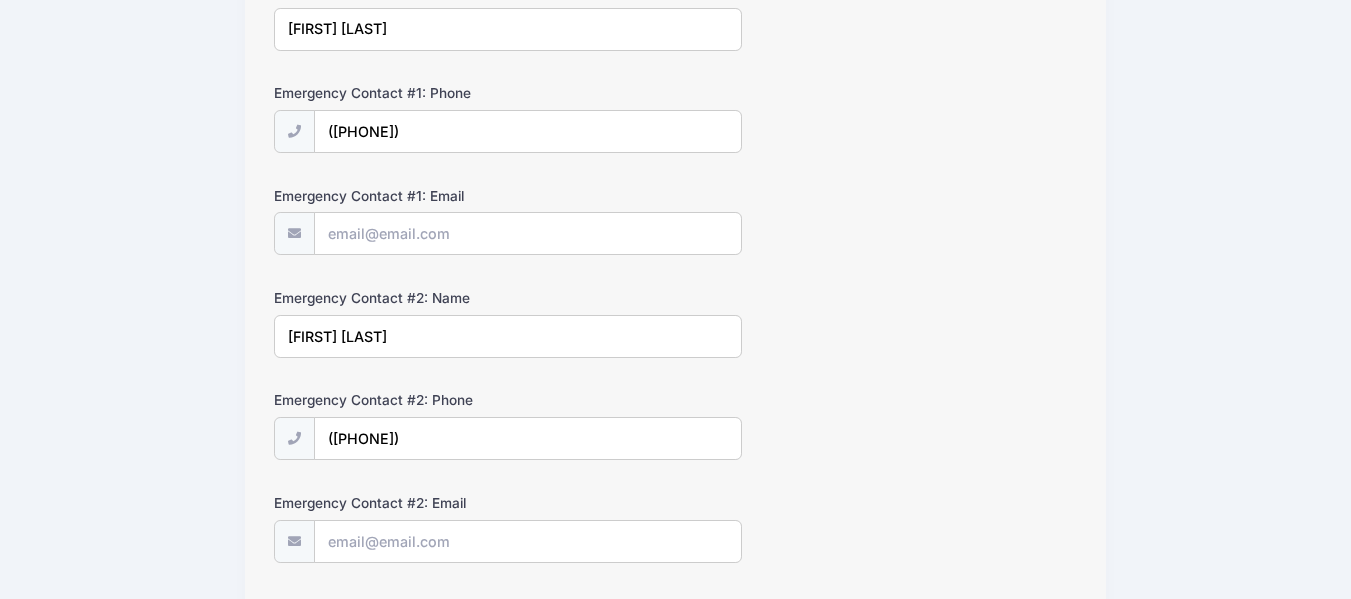 type on "Christine Moore" 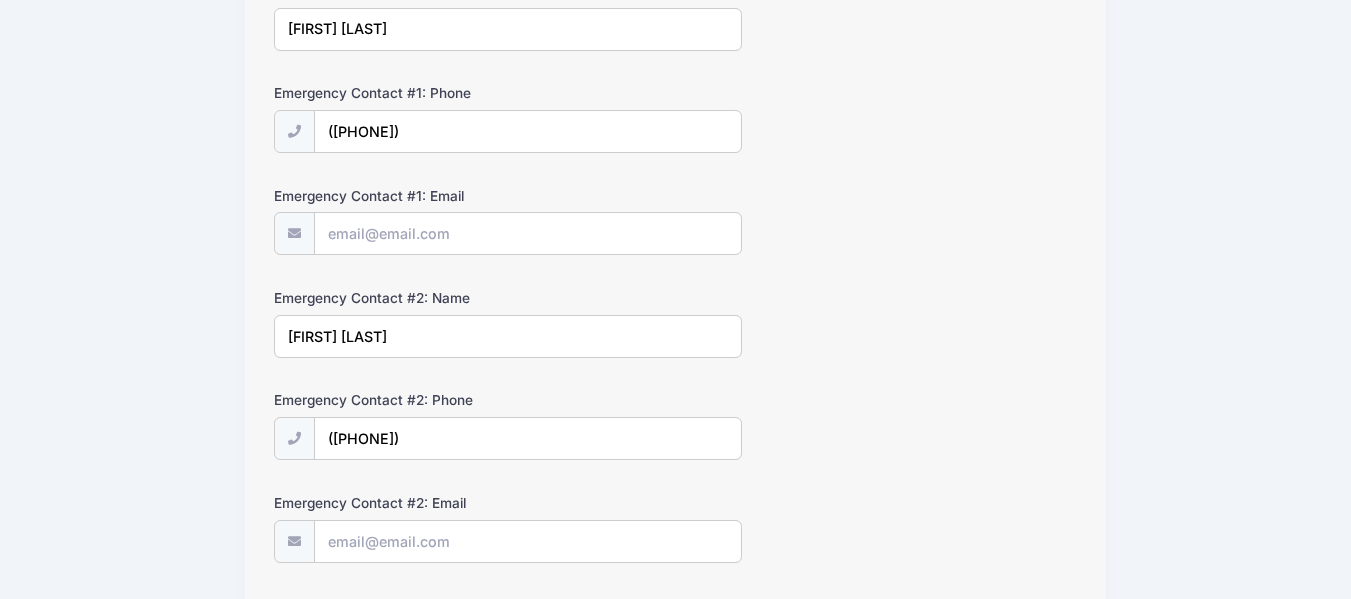 drag, startPoint x: 446, startPoint y: 132, endPoint x: 294, endPoint y: 149, distance: 152.94771 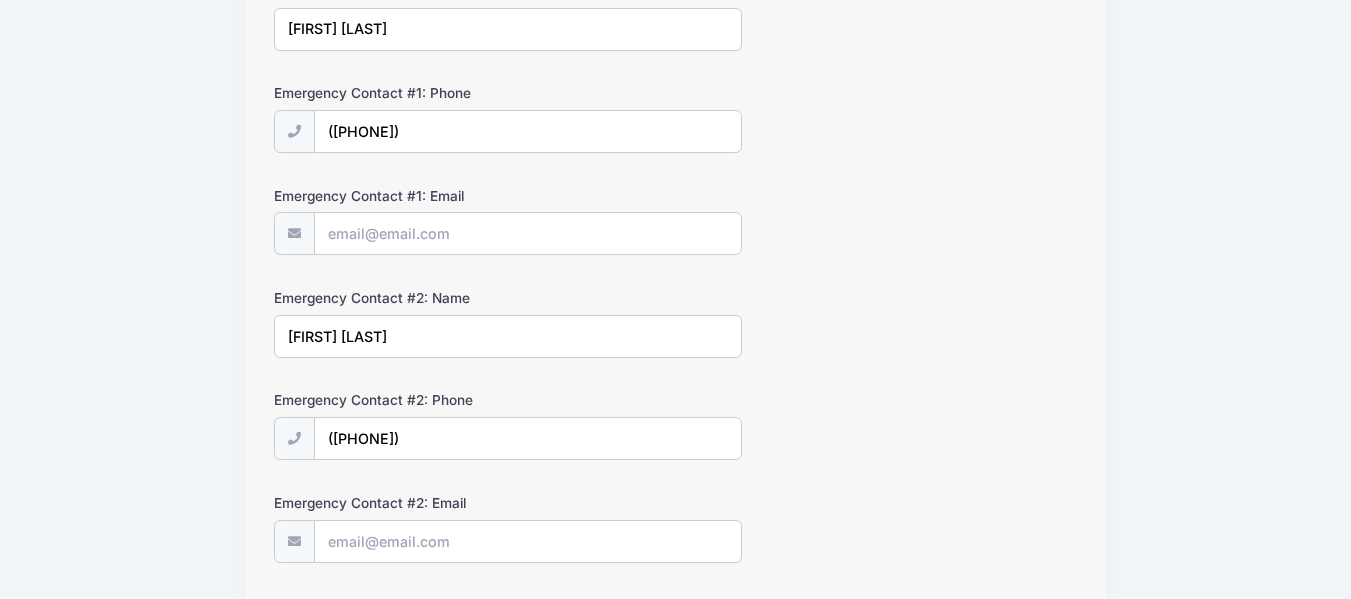 paste on "2283" 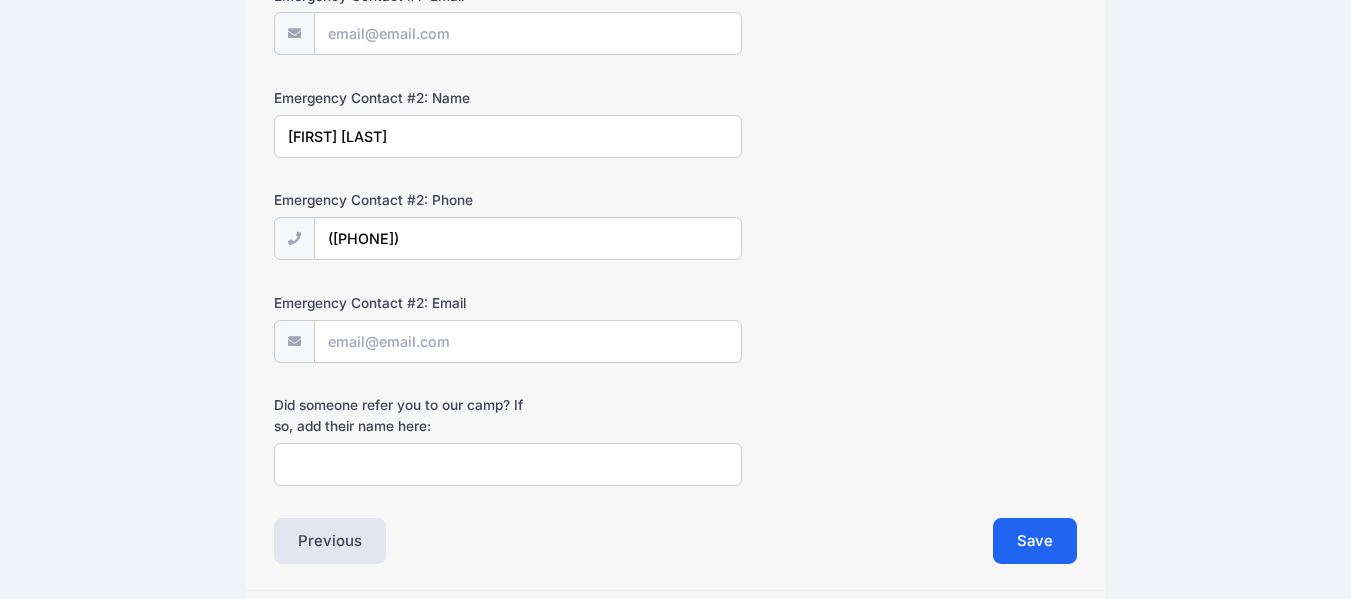 scroll, scrollTop: 870, scrollLeft: 0, axis: vertical 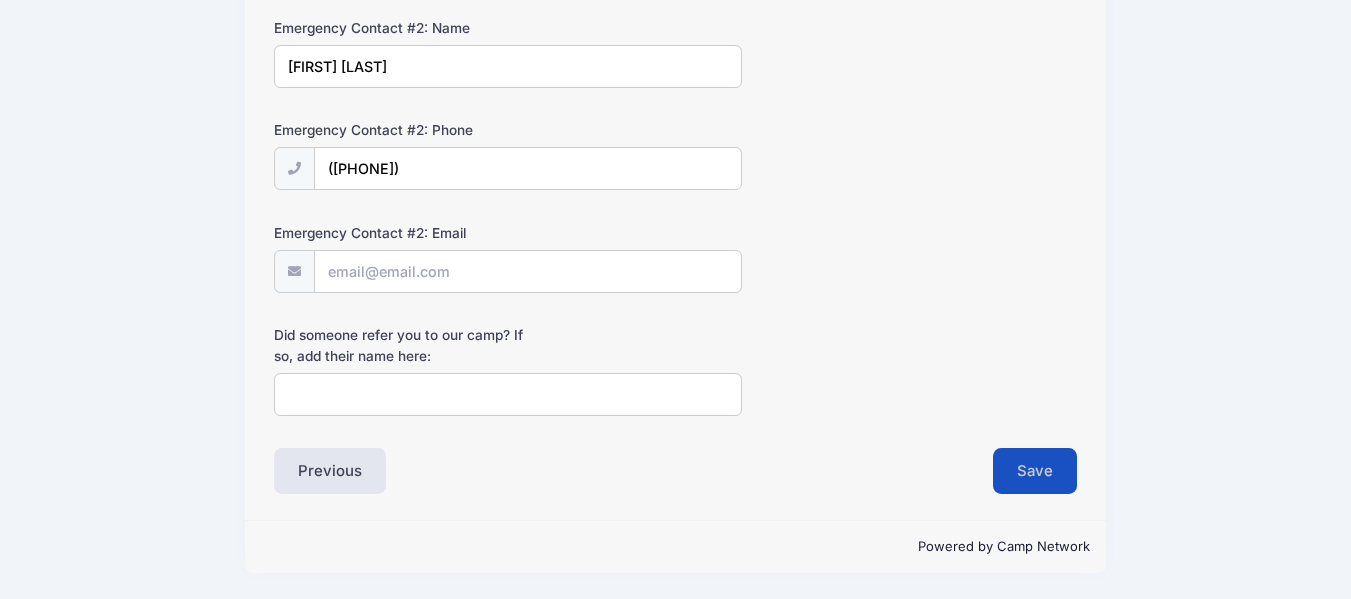 type on "(941) 224-2283" 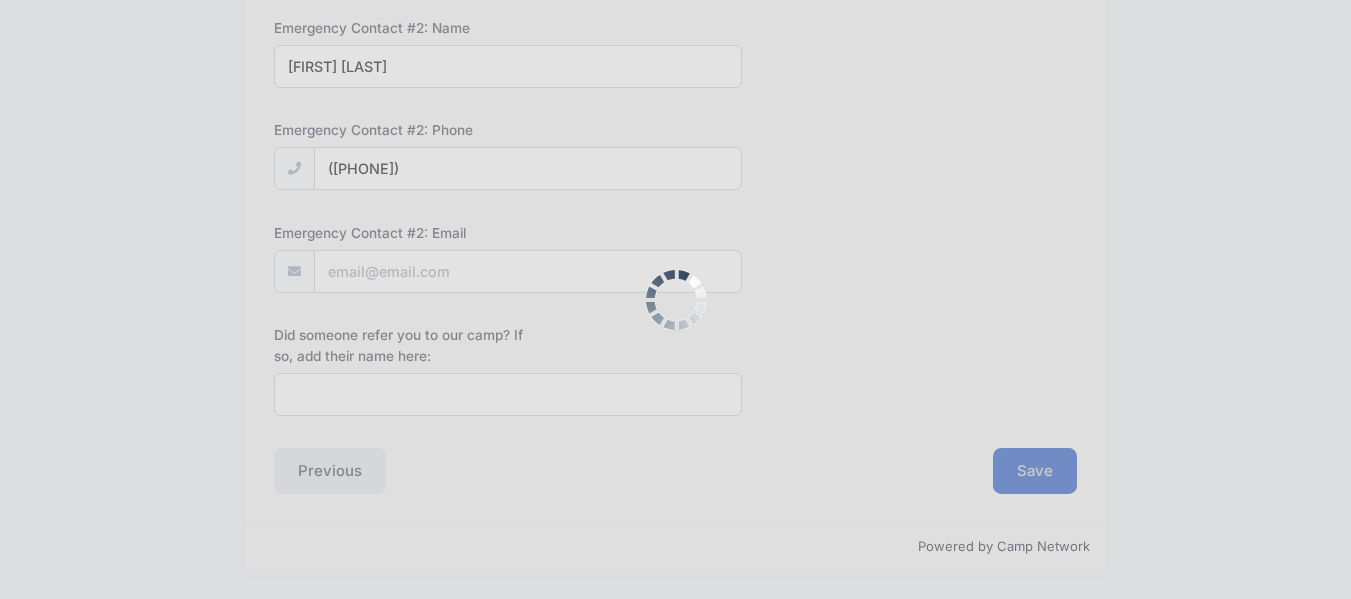 scroll, scrollTop: 0, scrollLeft: 0, axis: both 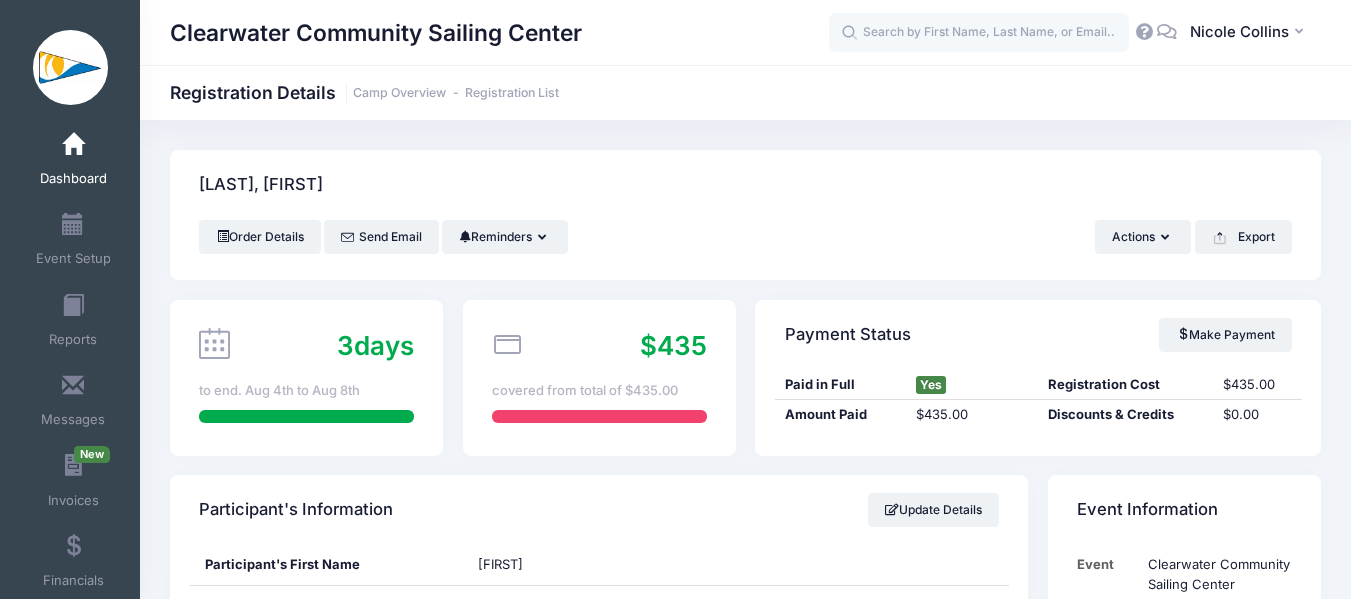 click at bounding box center (73, 145) 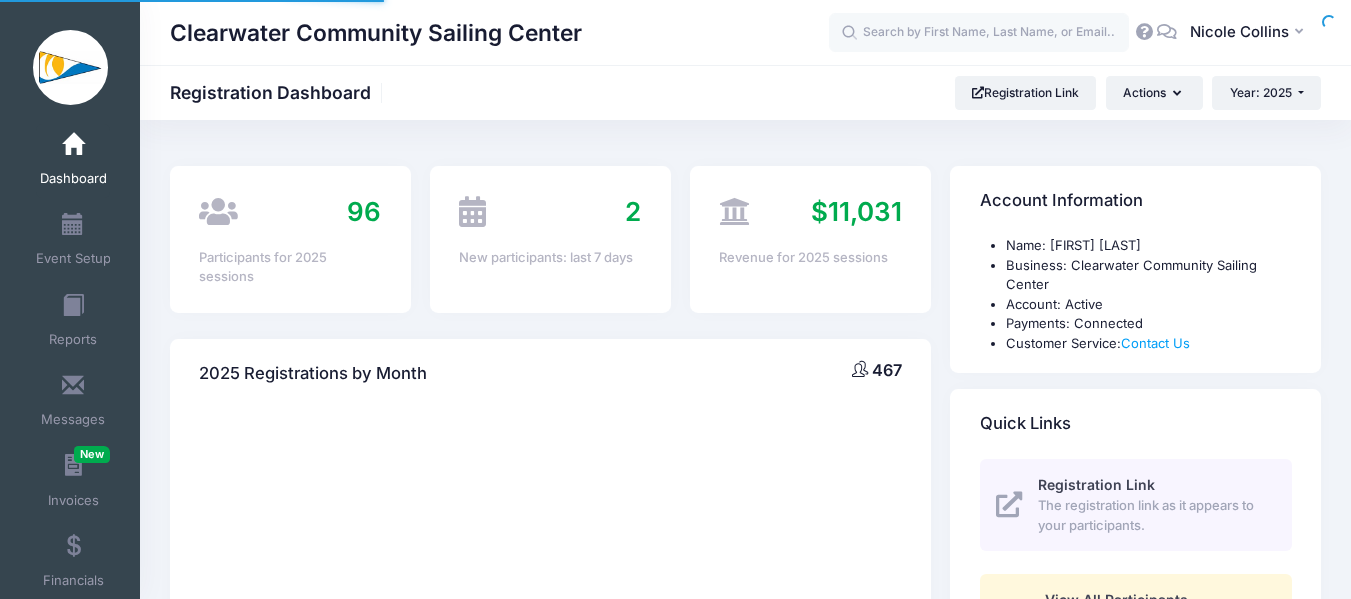 scroll, scrollTop: 0, scrollLeft: 0, axis: both 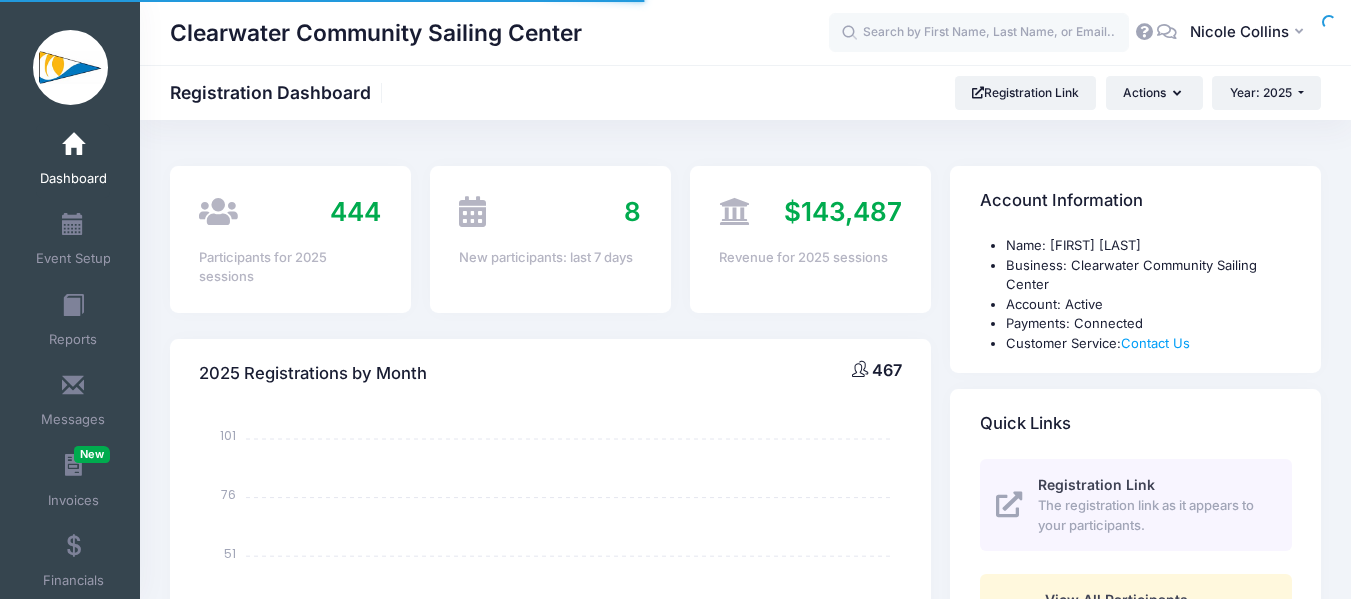 select 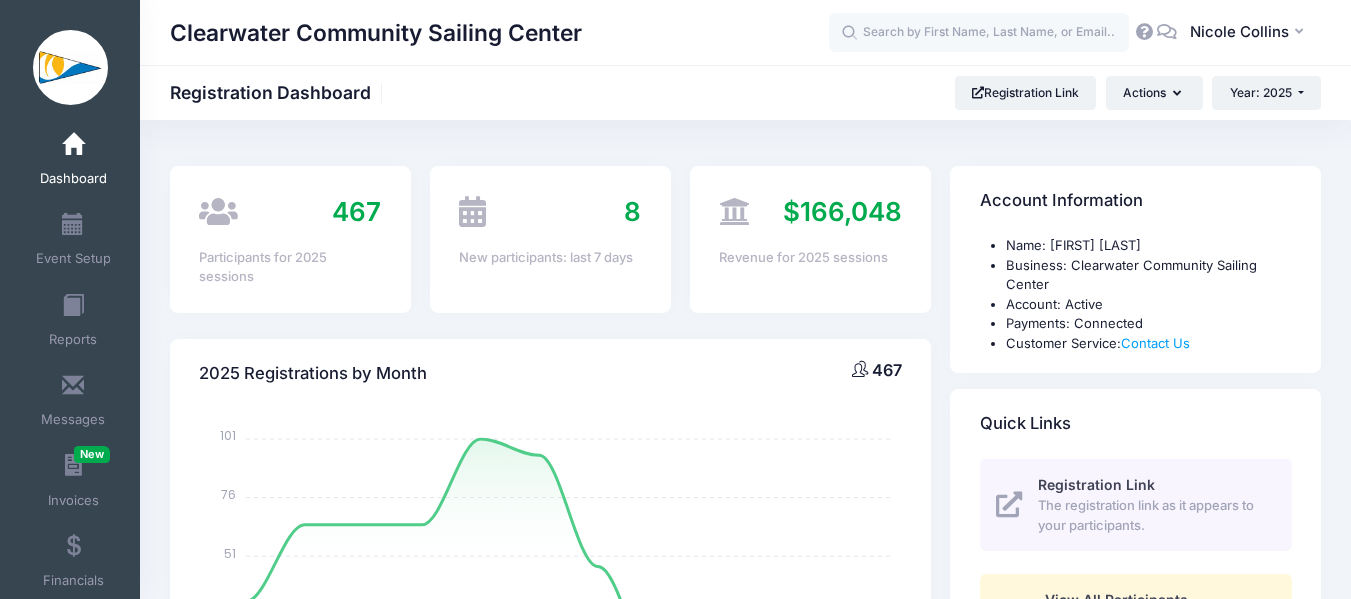 click on "[CITY] Community Sailing Center
Registration Dashboard
Registration Link Actions
Year: [YEAR]
Year: [YEAR]
Year: [YEAR]
Year: [YEAR]
Year: [YEAR]" at bounding box center (745, 93) 